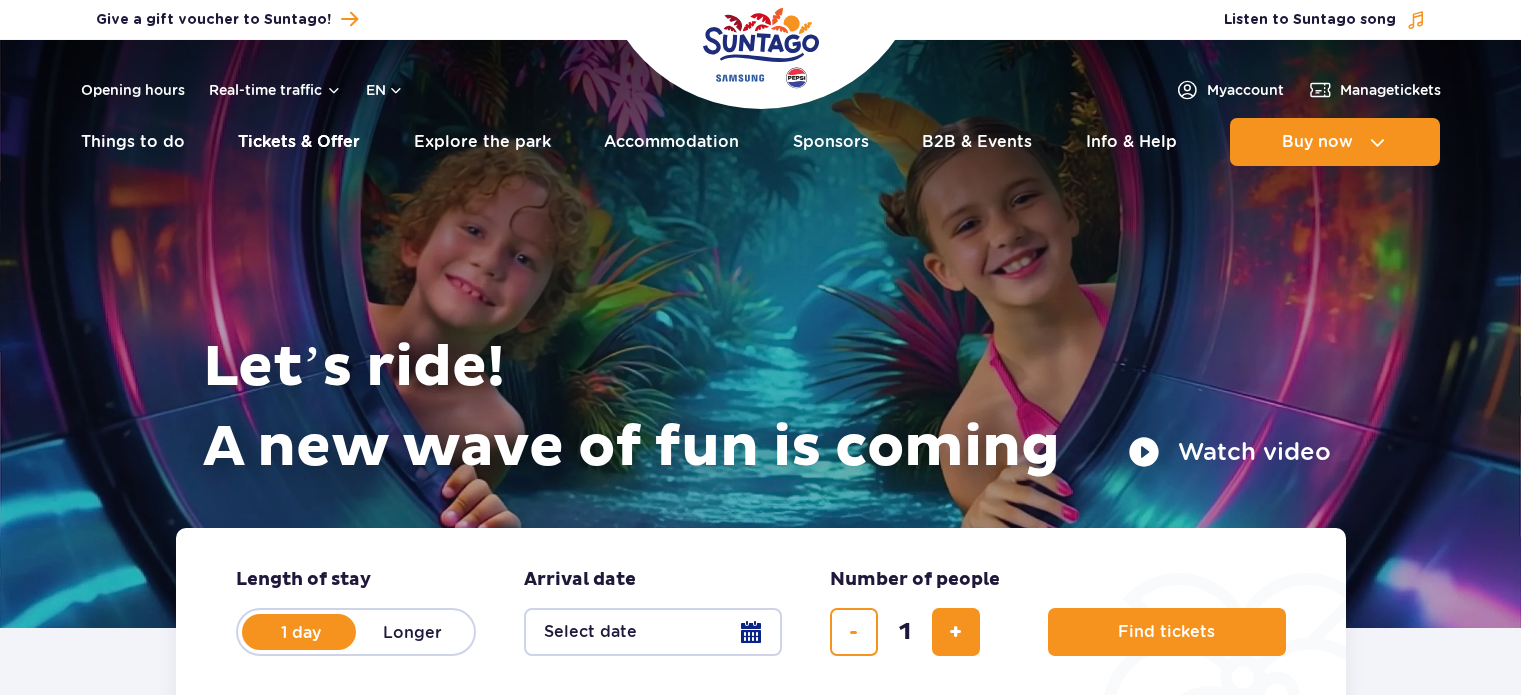scroll, scrollTop: 0, scrollLeft: 0, axis: both 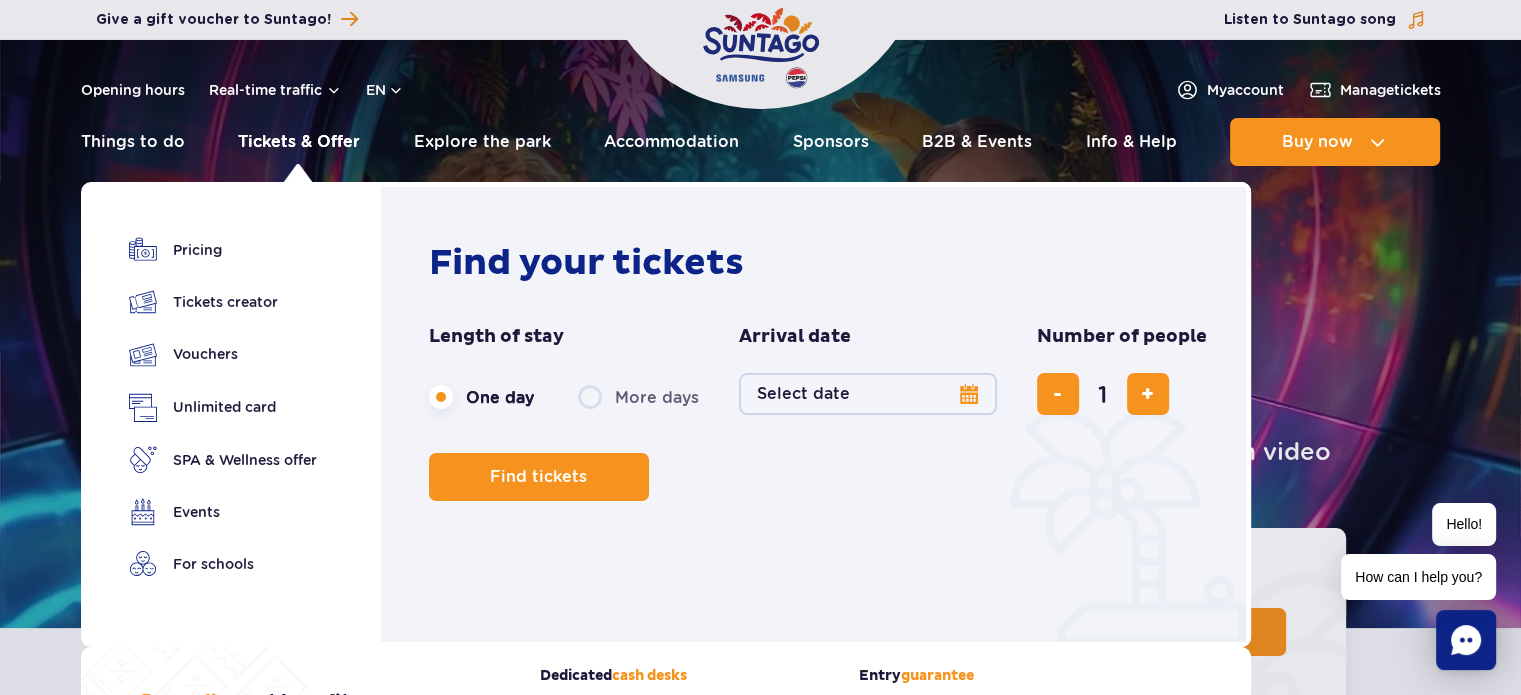 click on "Tickets & Offer" at bounding box center [299, 142] 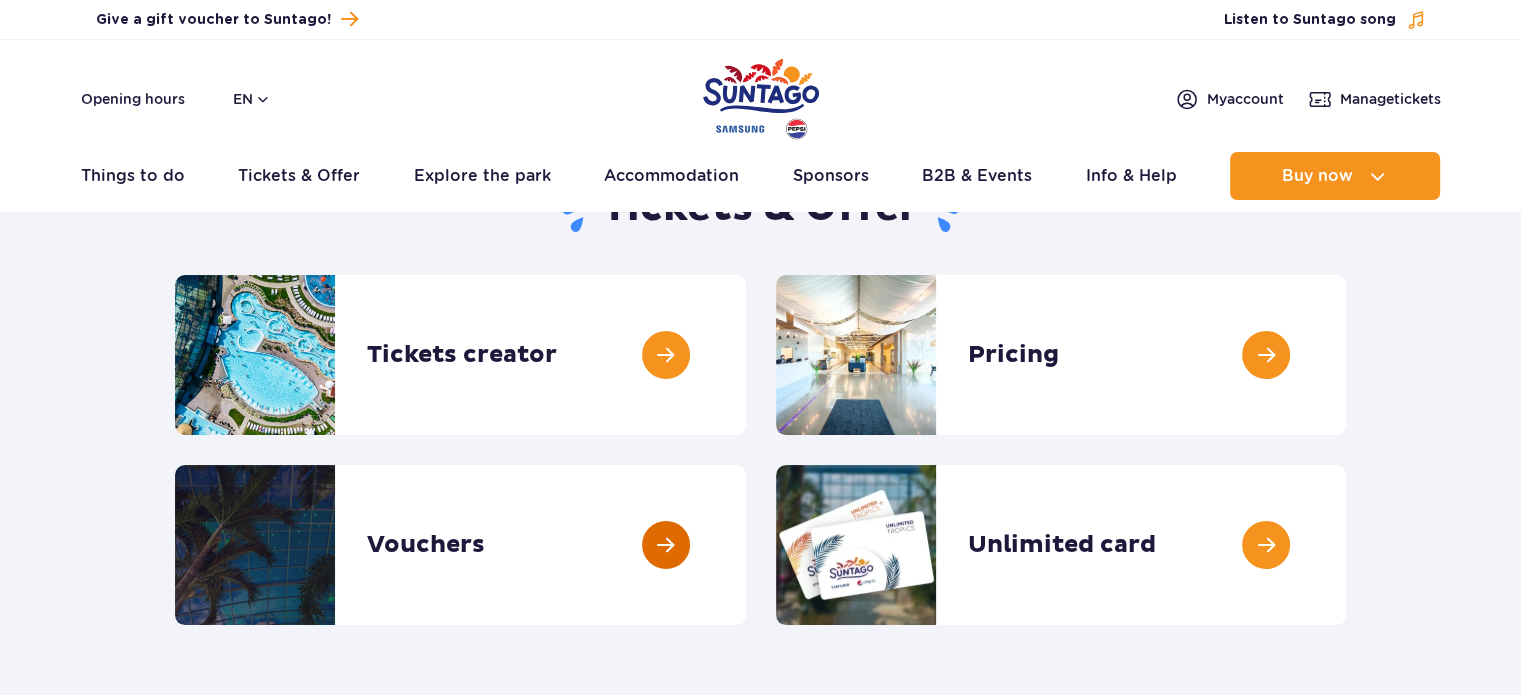 scroll, scrollTop: 200, scrollLeft: 0, axis: vertical 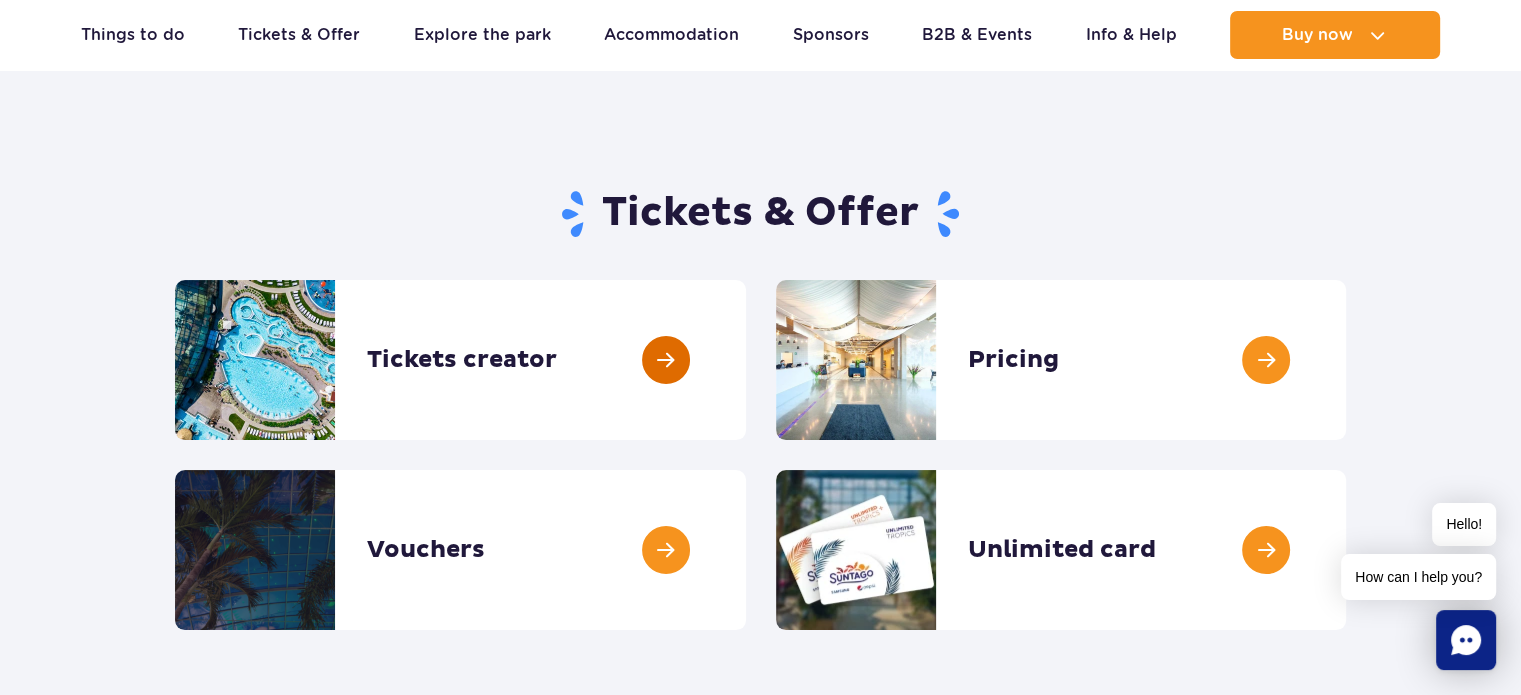 click at bounding box center (746, 360) 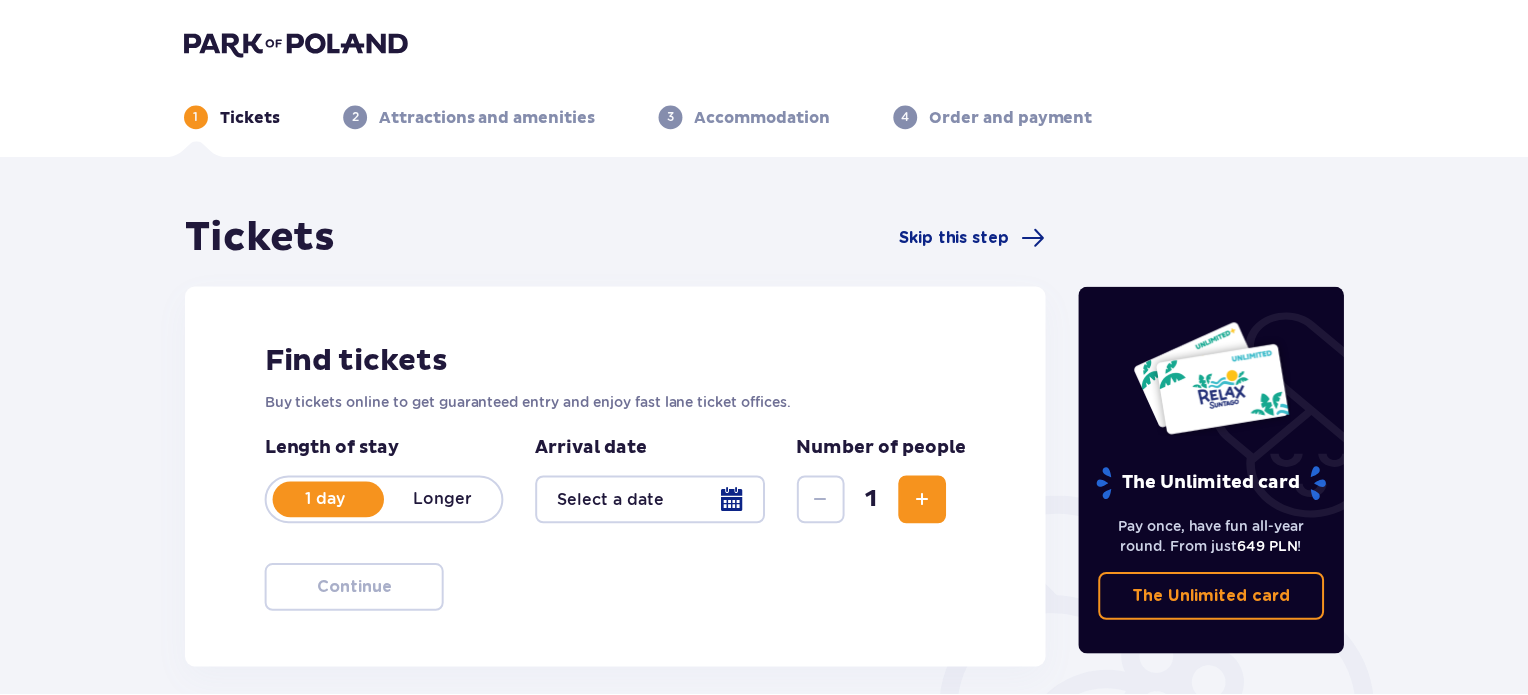 scroll, scrollTop: 0, scrollLeft: 0, axis: both 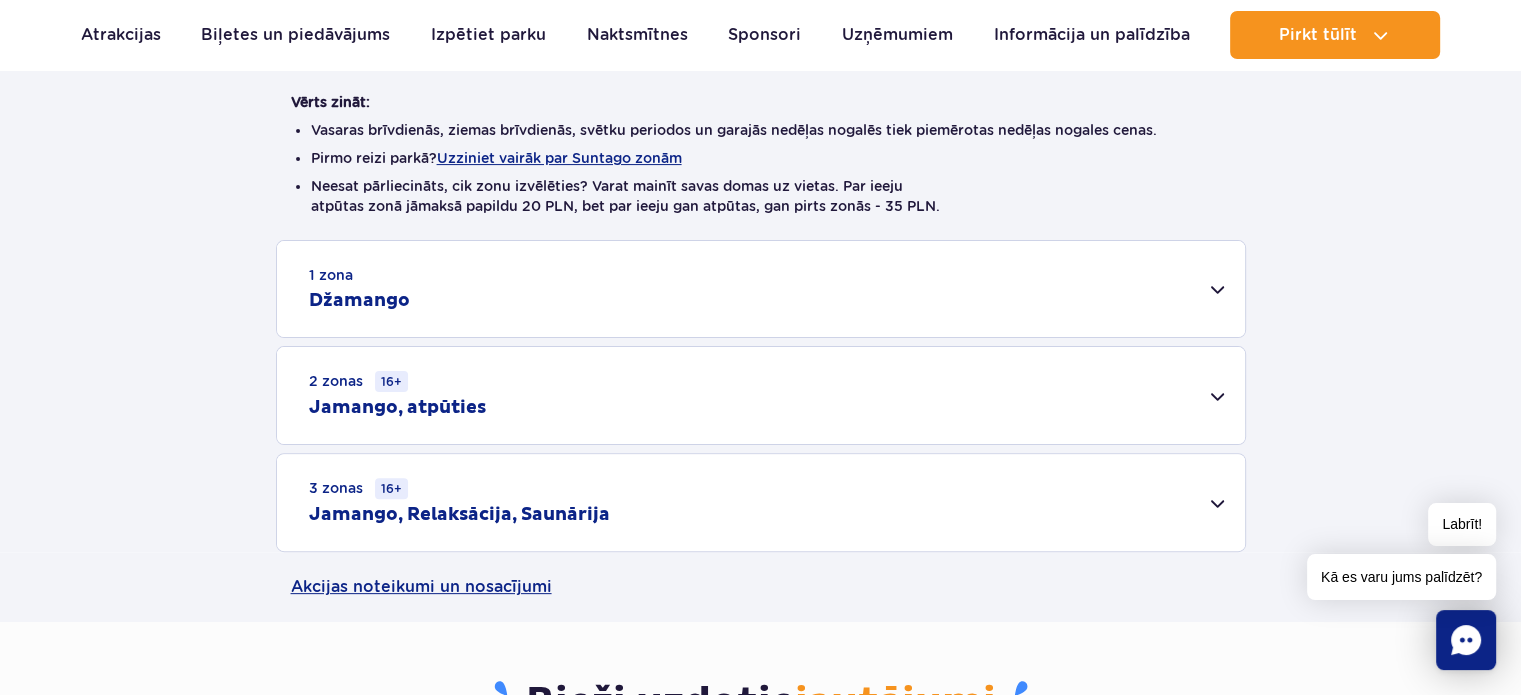 click on "1 zona
Džamango" at bounding box center (761, 289) 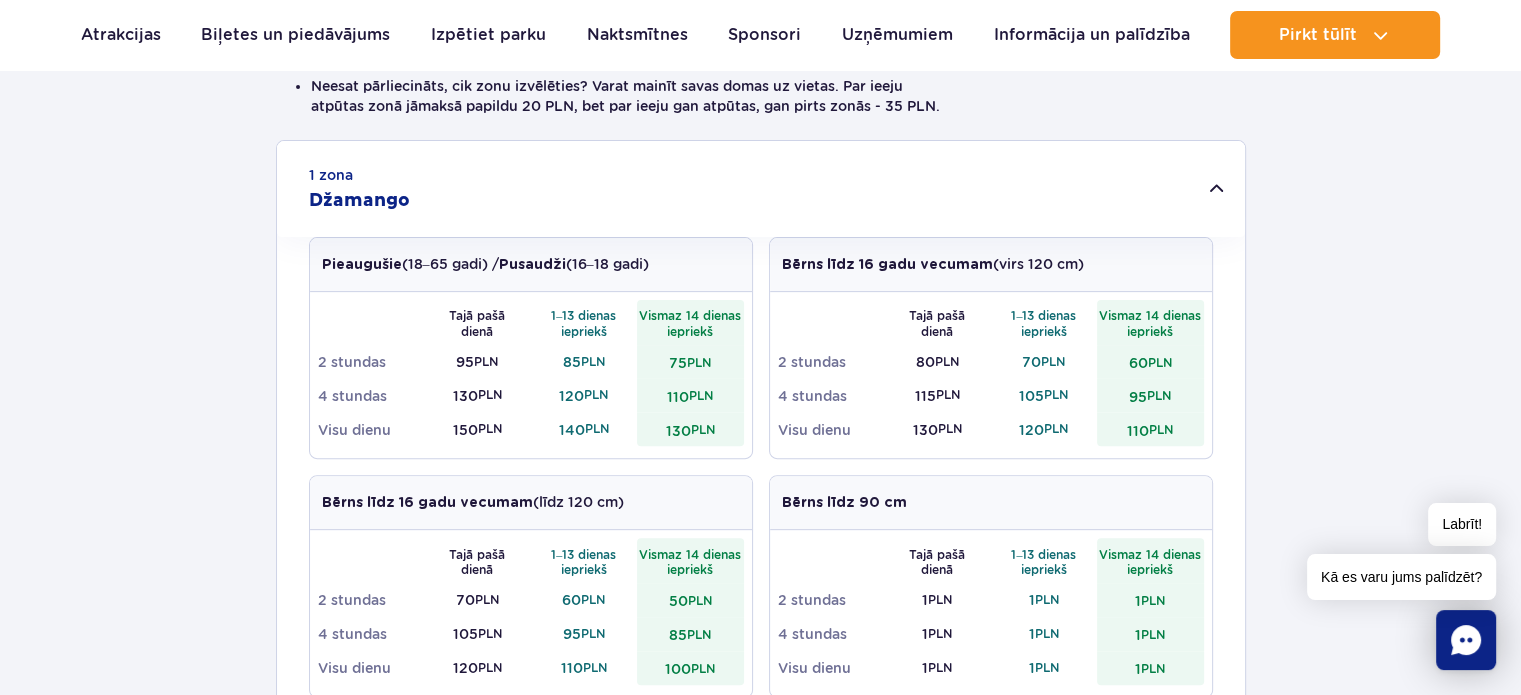scroll, scrollTop: 700, scrollLeft: 0, axis: vertical 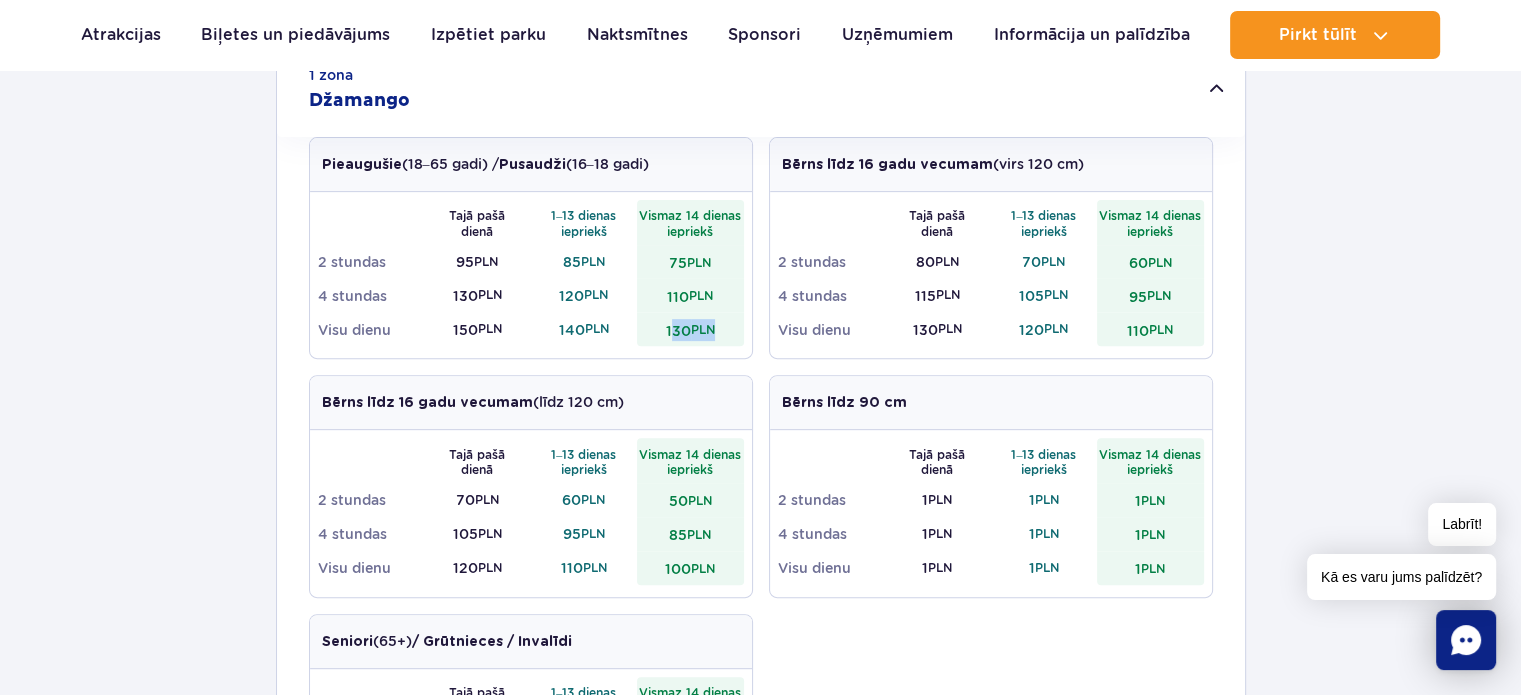 drag, startPoint x: 668, startPoint y: 327, endPoint x: 727, endPoint y: 327, distance: 59 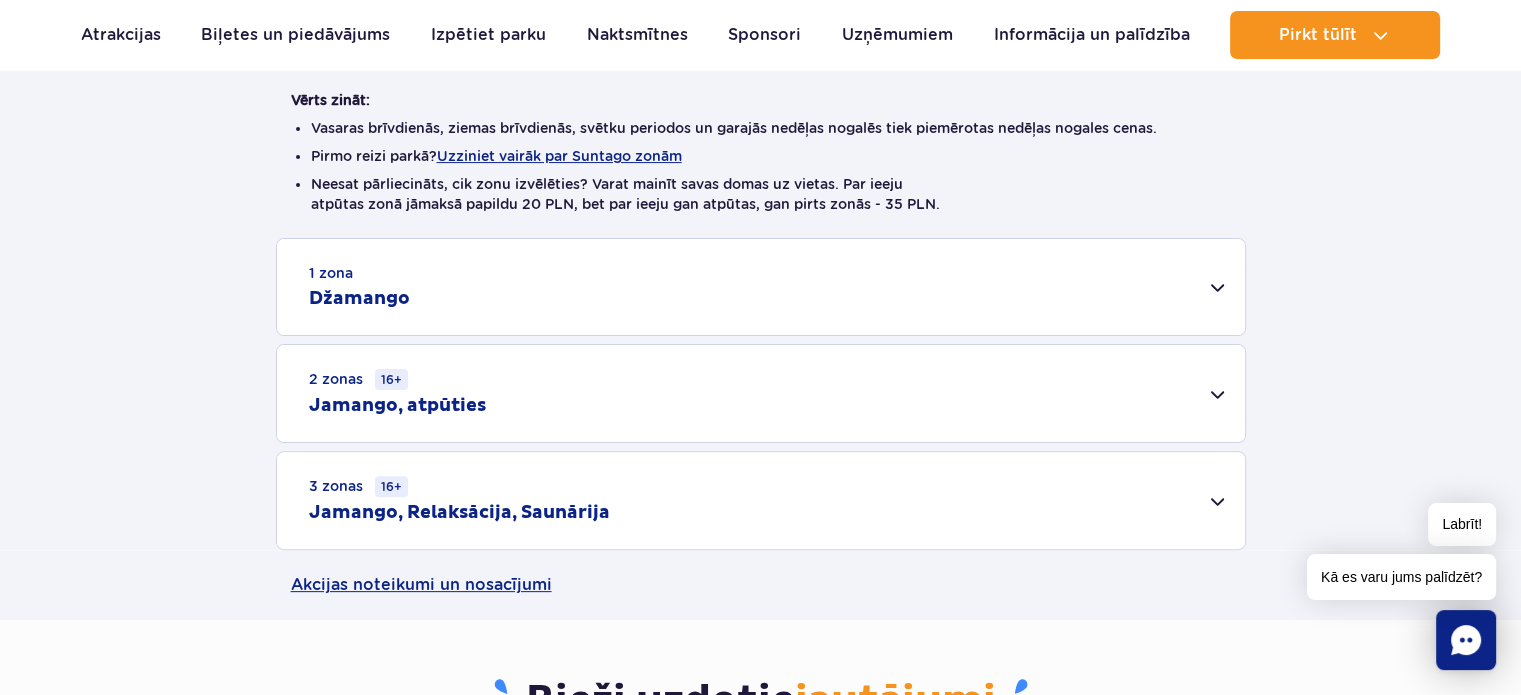 scroll, scrollTop: 500, scrollLeft: 0, axis: vertical 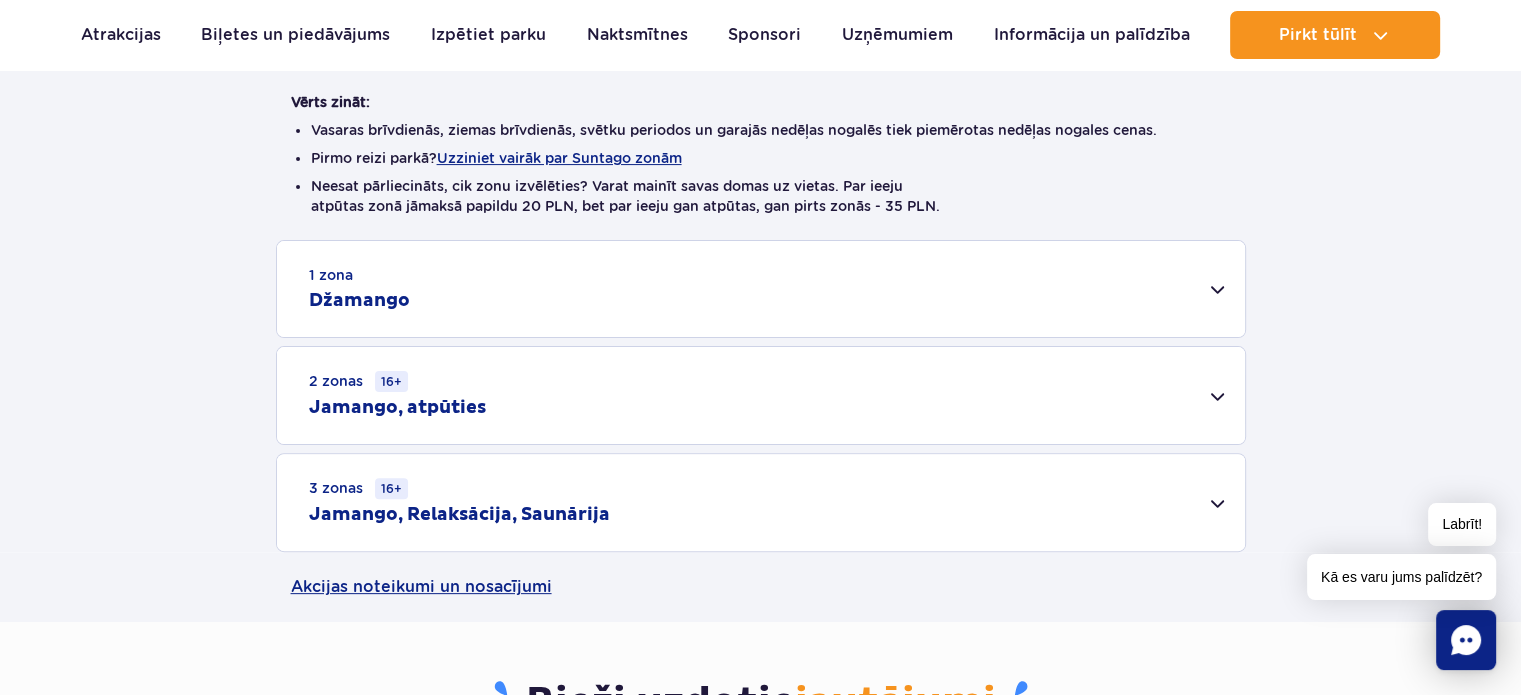 click on "1 zona
Džamango" at bounding box center (761, 289) 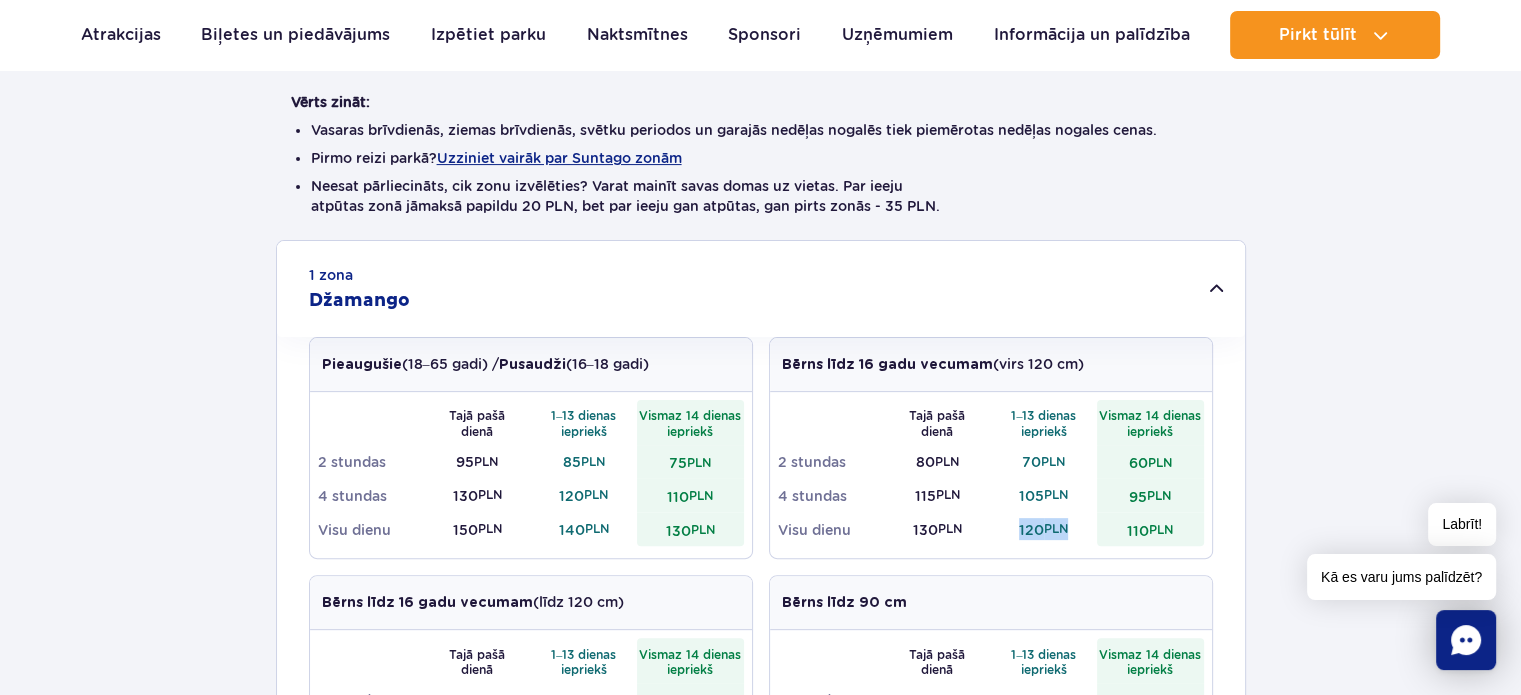 drag, startPoint x: 1078, startPoint y: 526, endPoint x: 1010, endPoint y: 529, distance: 68.06615 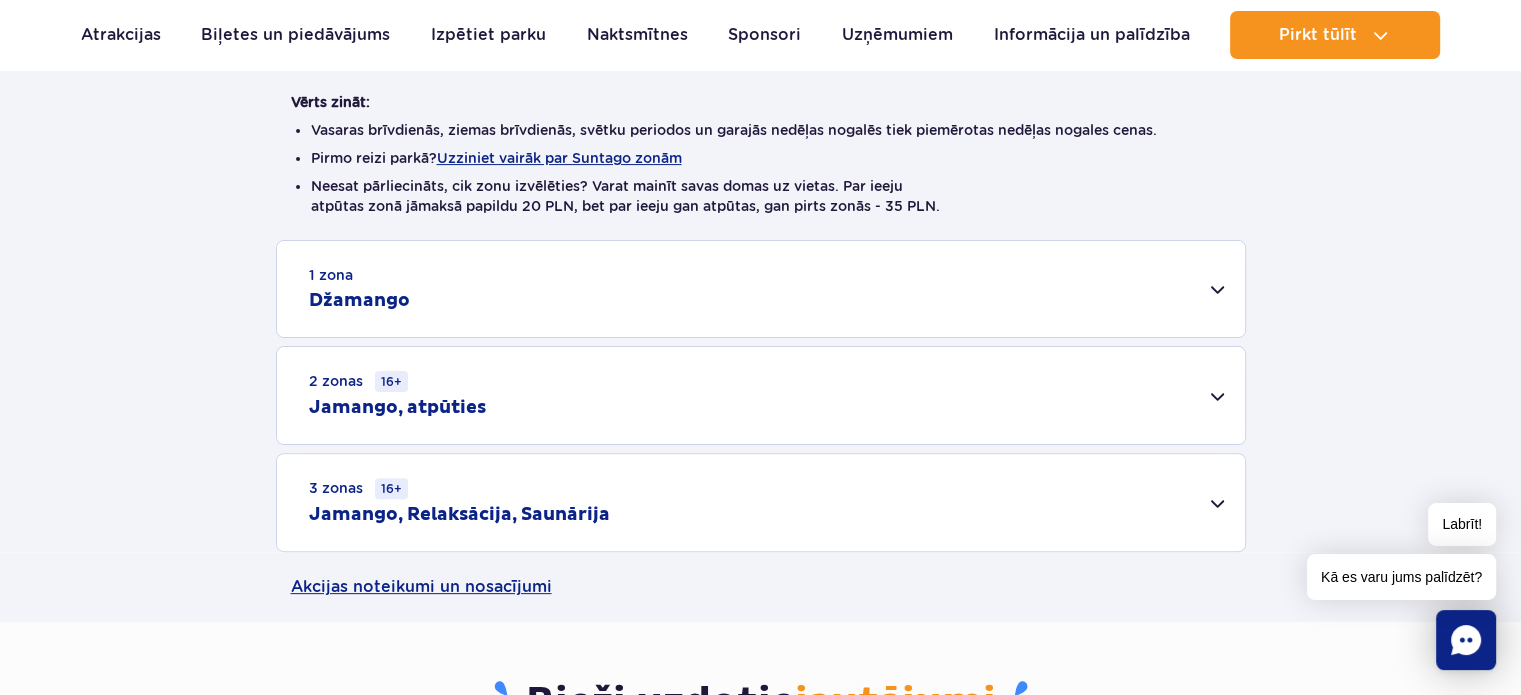 click on "1 zona
Džamango" at bounding box center (761, 289) 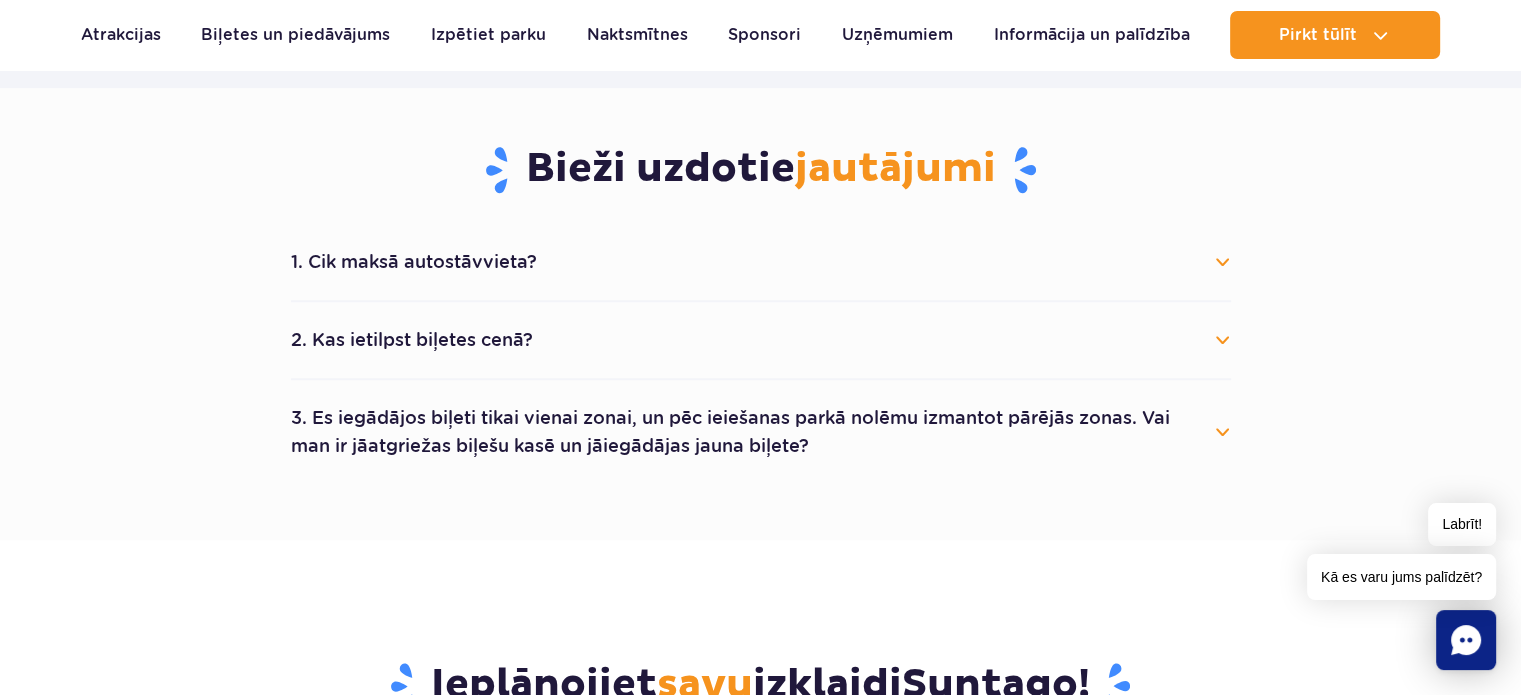 scroll, scrollTop: 1800, scrollLeft: 0, axis: vertical 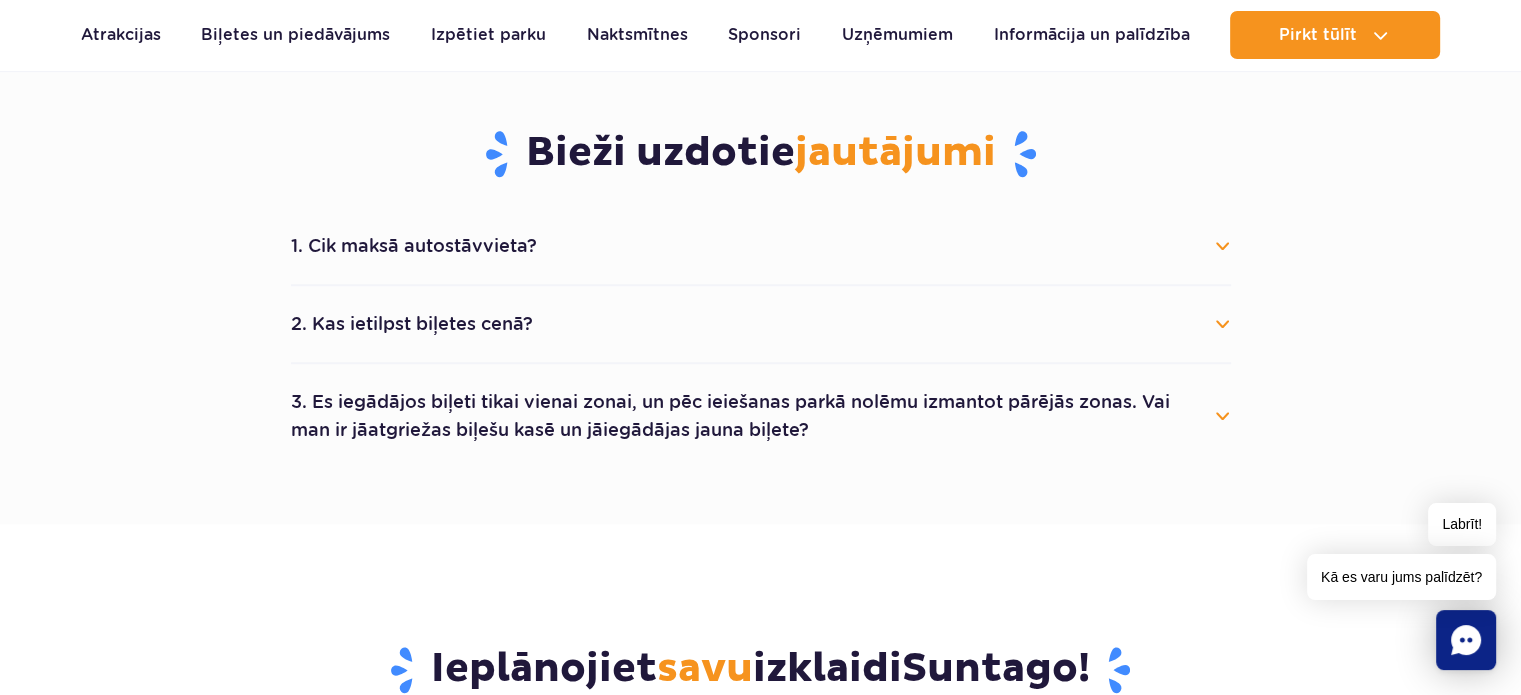 click on "1. Cik maksā autostāvvieta?" at bounding box center (414, 245) 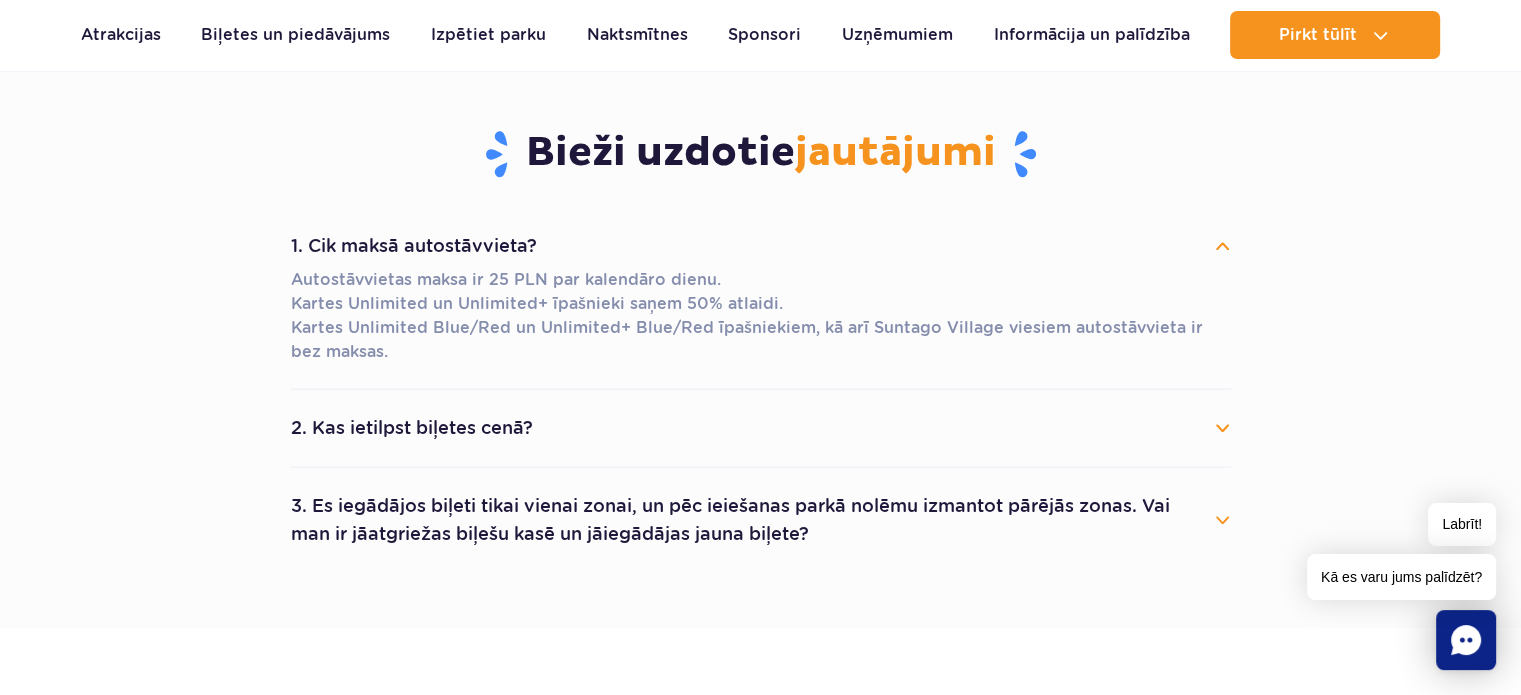 click on "2. Kas ietilpst biļetes cenā?" at bounding box center [412, 427] 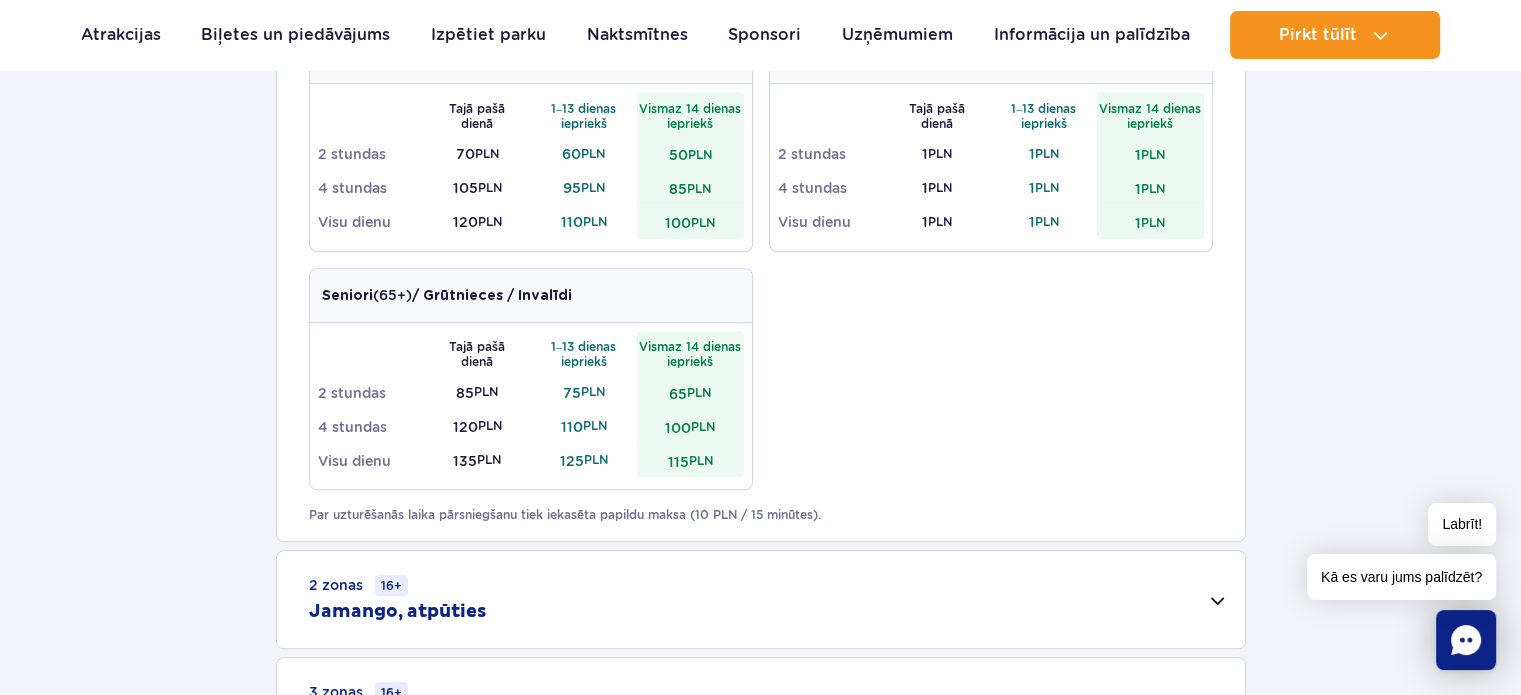 scroll, scrollTop: 1000, scrollLeft: 0, axis: vertical 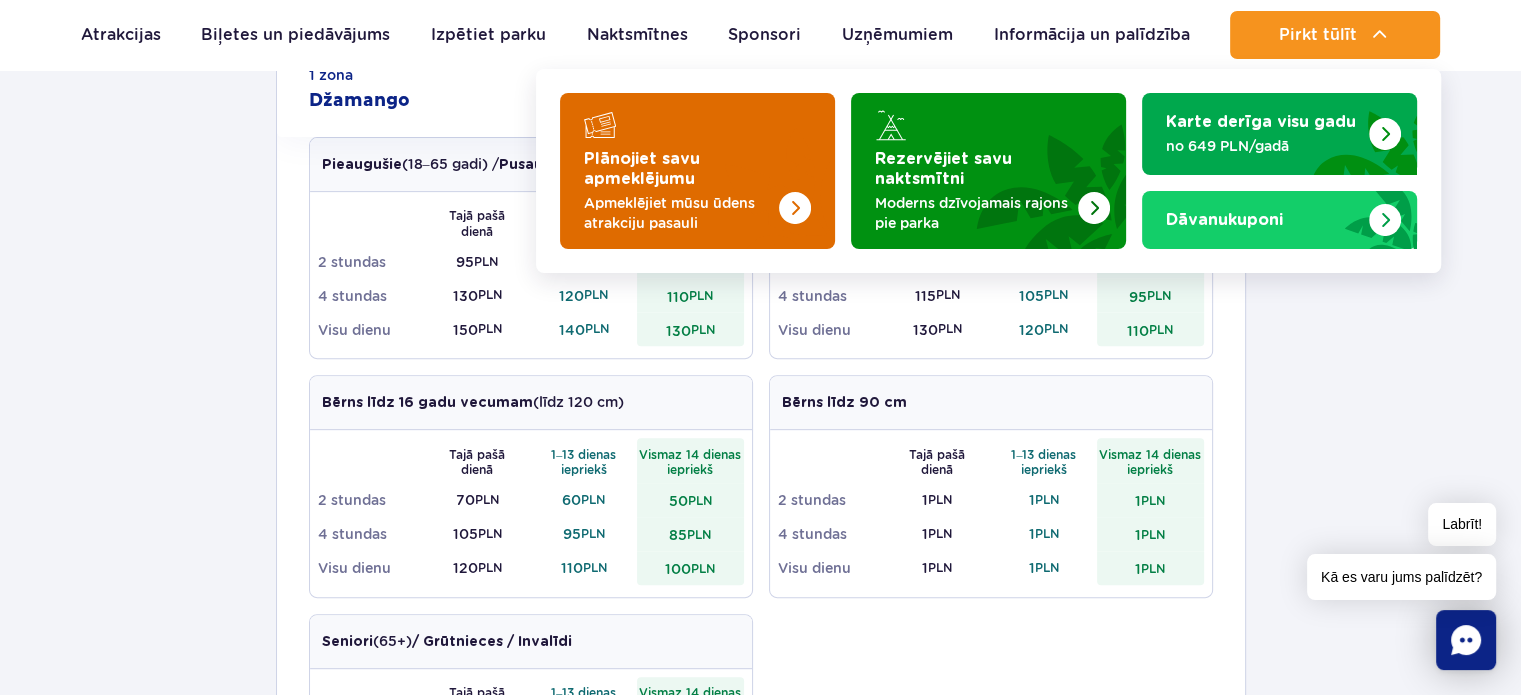 click on "Plānojiet savu apmeklējumu" at bounding box center (642, 169) 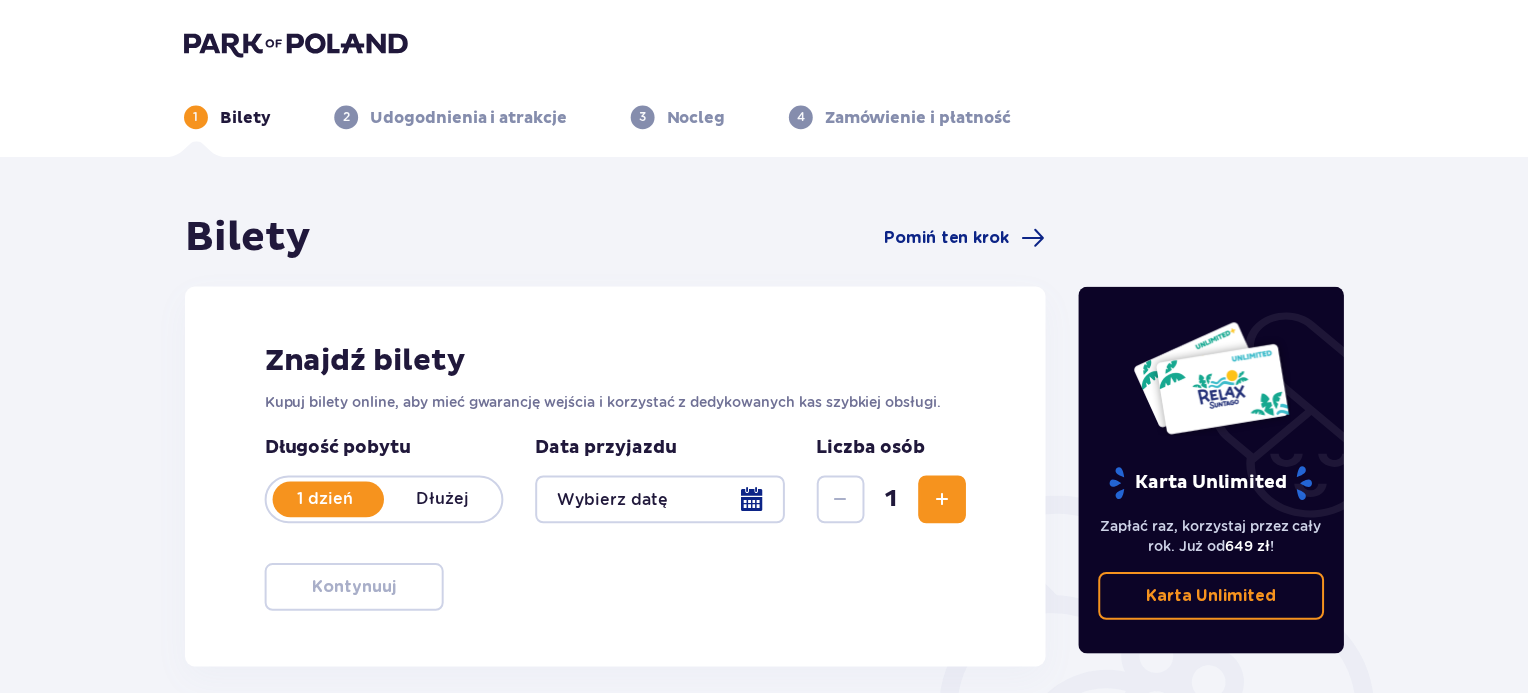 scroll, scrollTop: 0, scrollLeft: 0, axis: both 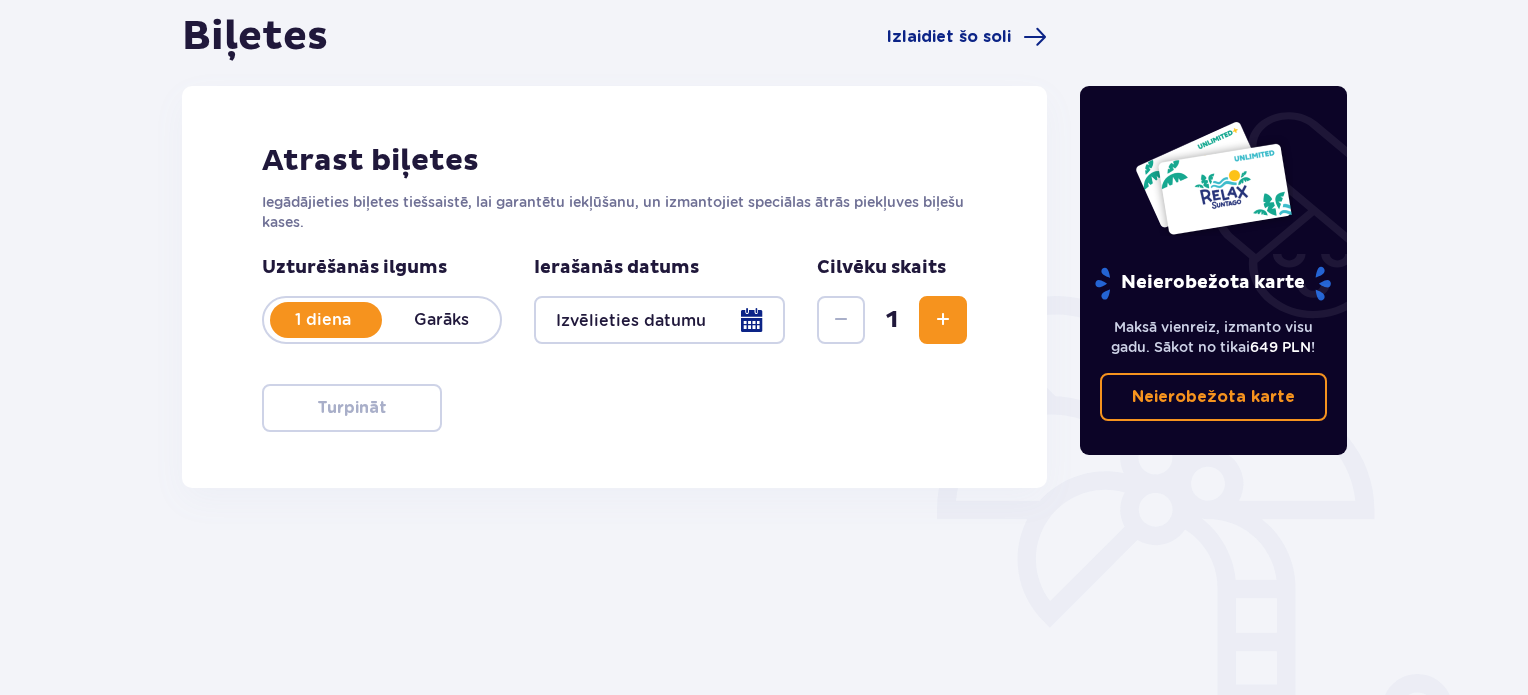 click at bounding box center [659, 320] 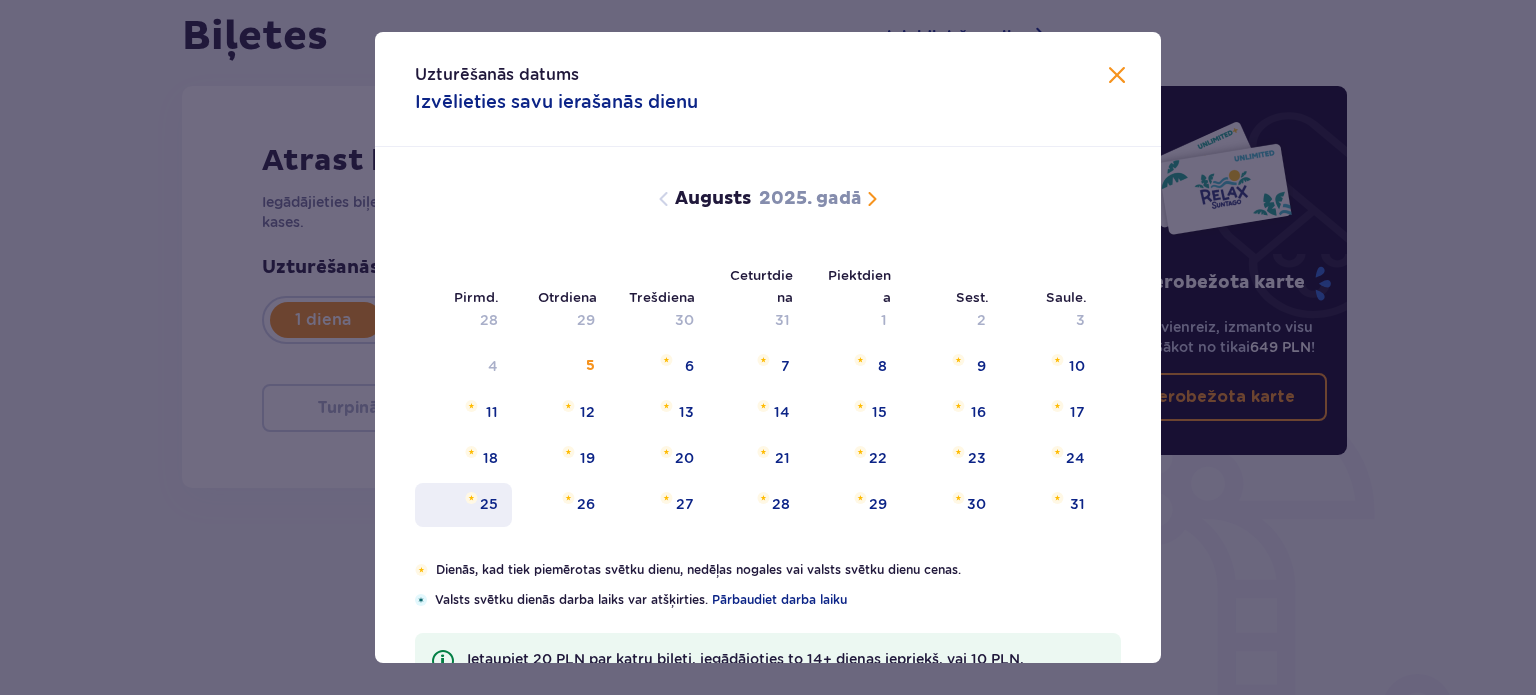 click on "25" at bounding box center [489, 504] 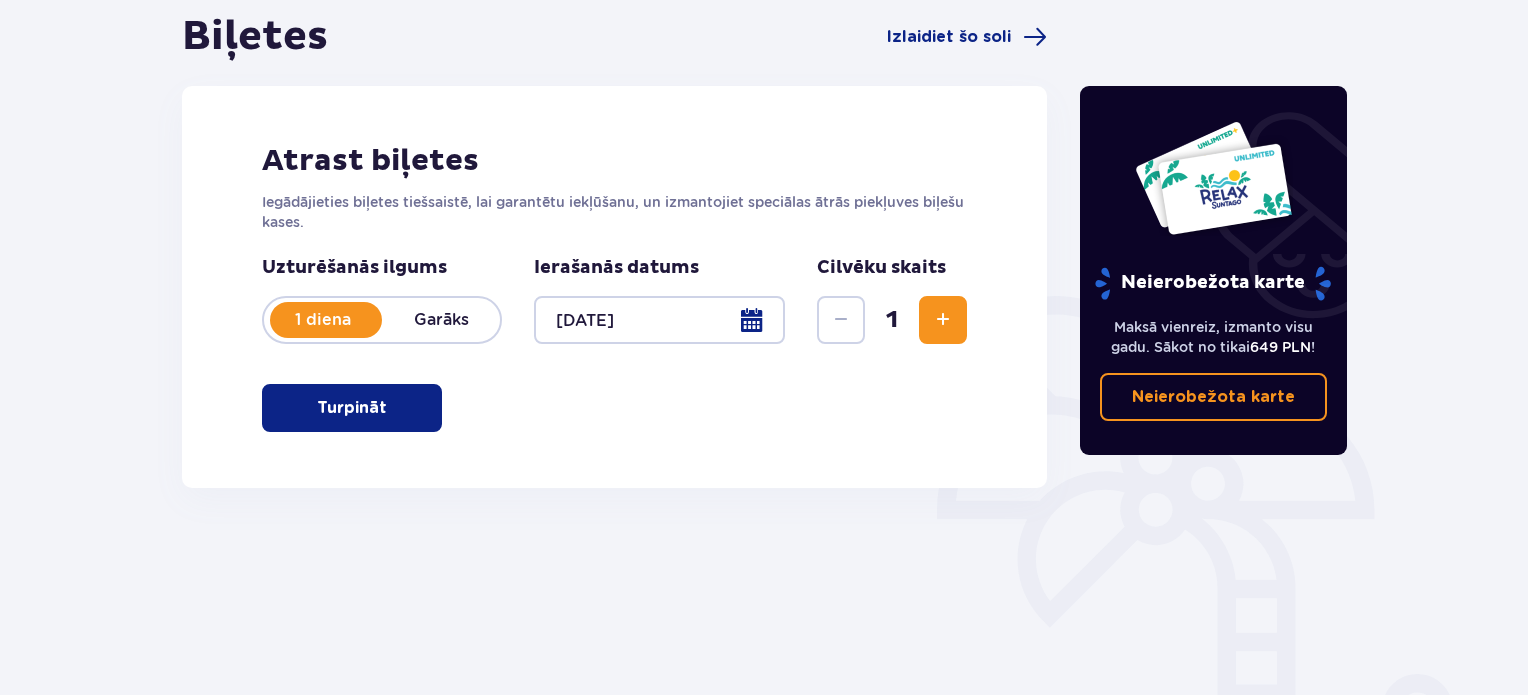 click on "Turpināt" at bounding box center [352, 408] 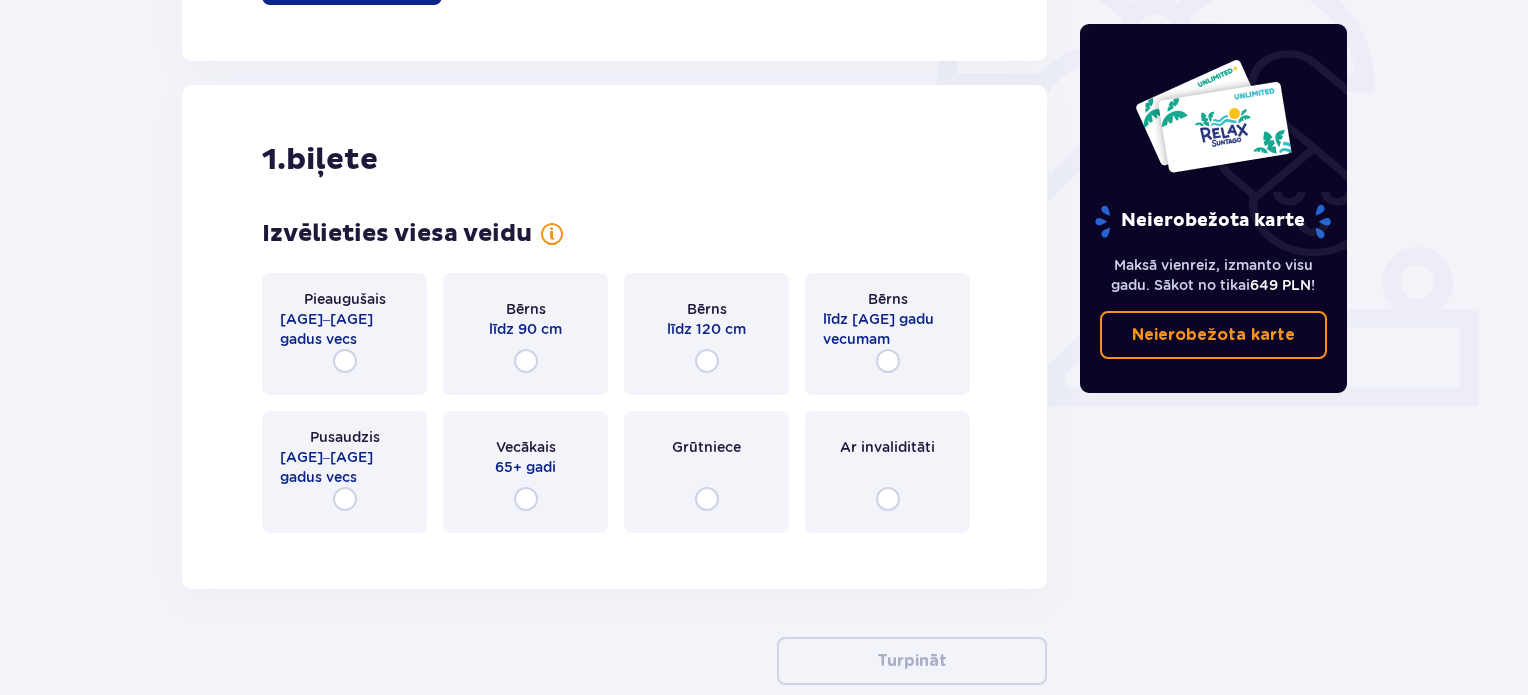 scroll, scrollTop: 688, scrollLeft: 0, axis: vertical 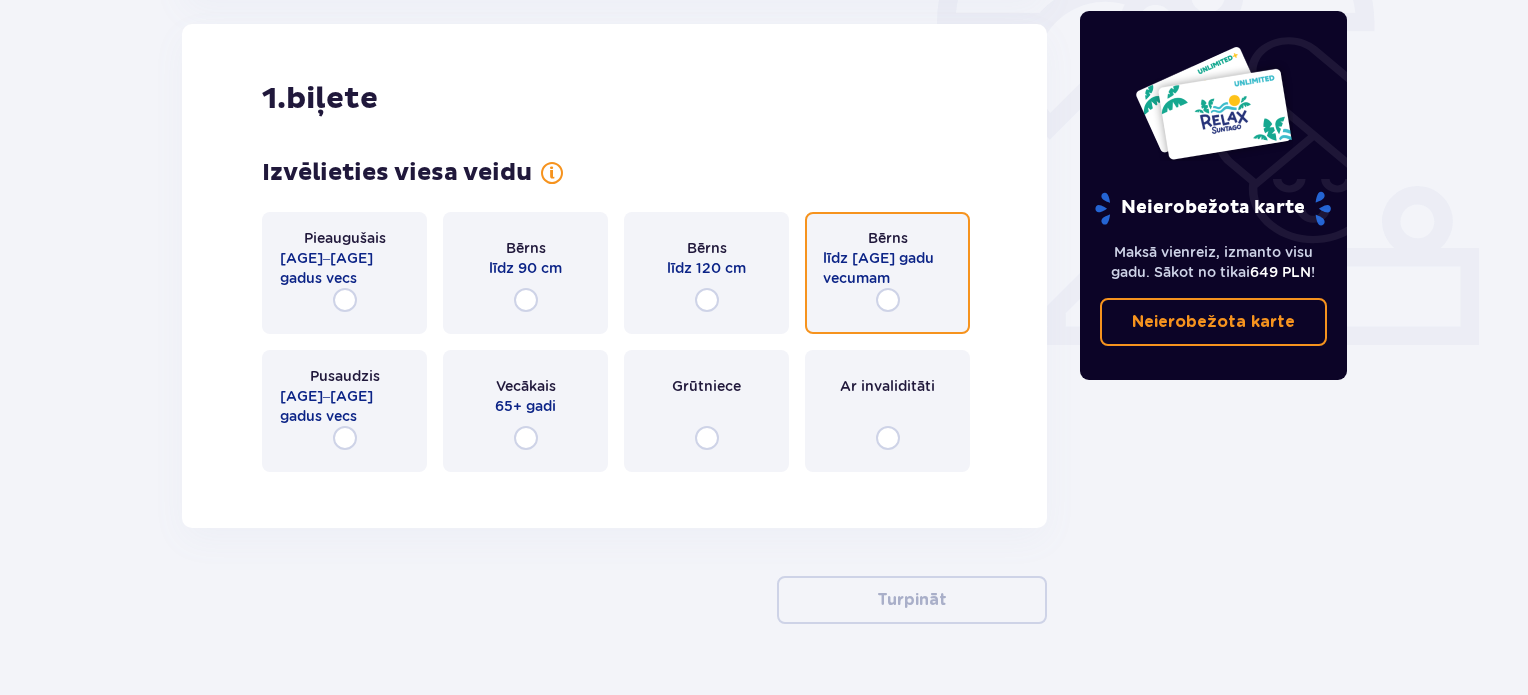 click at bounding box center [888, 300] 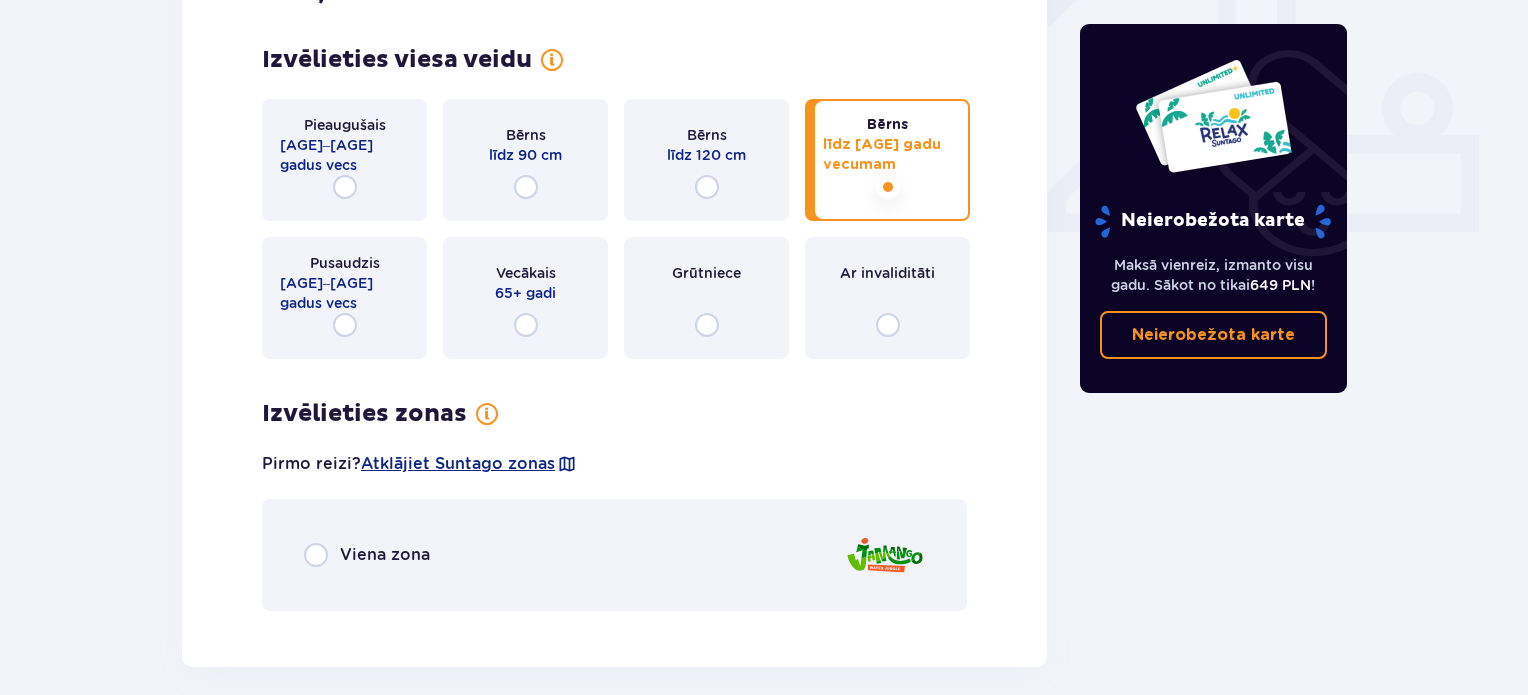 scroll, scrollTop: 788, scrollLeft: 0, axis: vertical 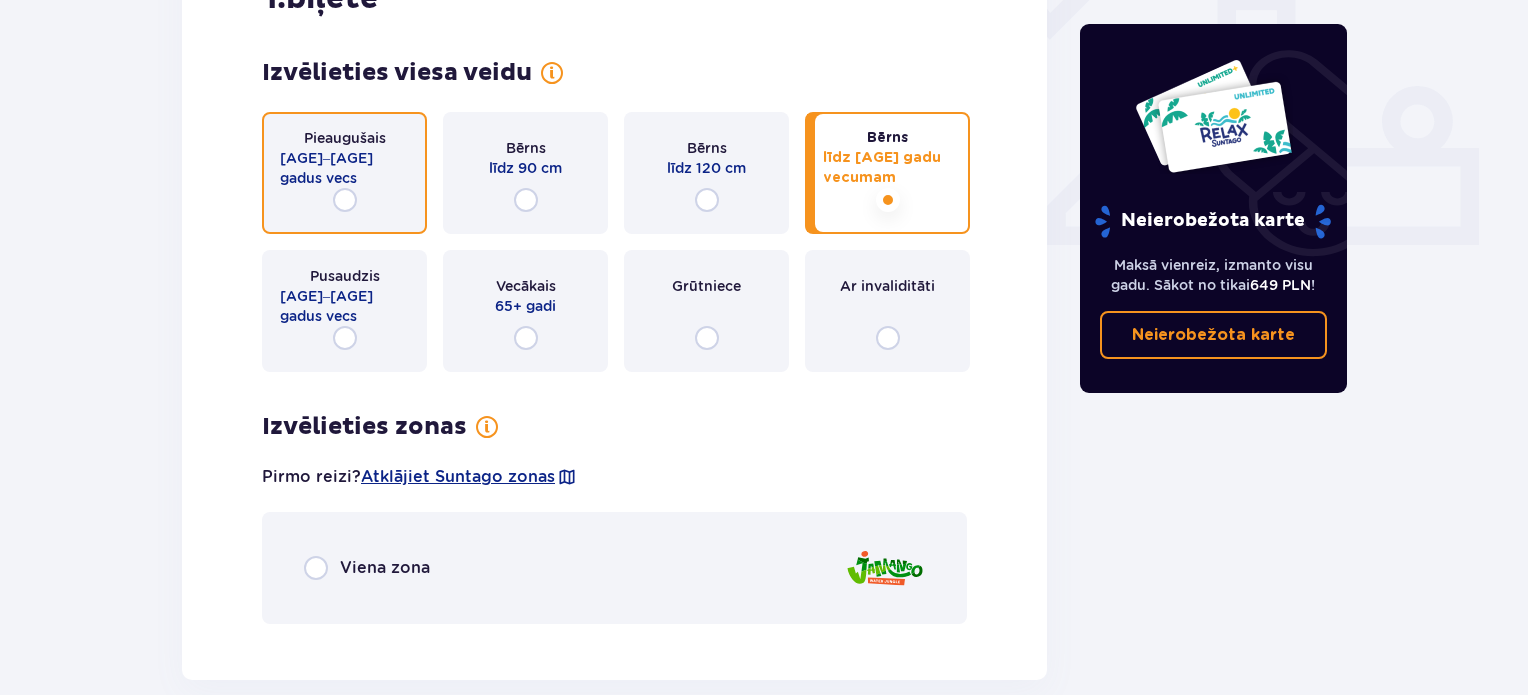 click at bounding box center [345, 200] 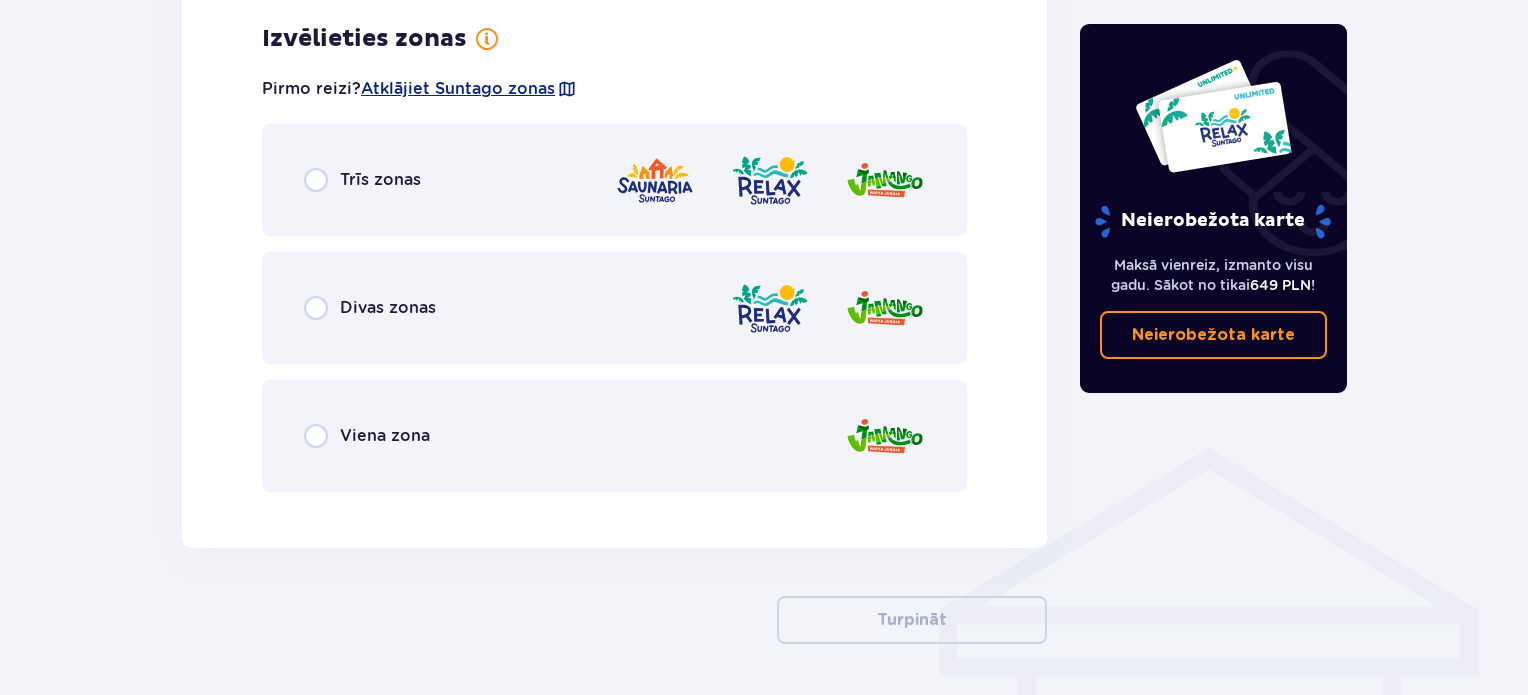scroll, scrollTop: 1076, scrollLeft: 0, axis: vertical 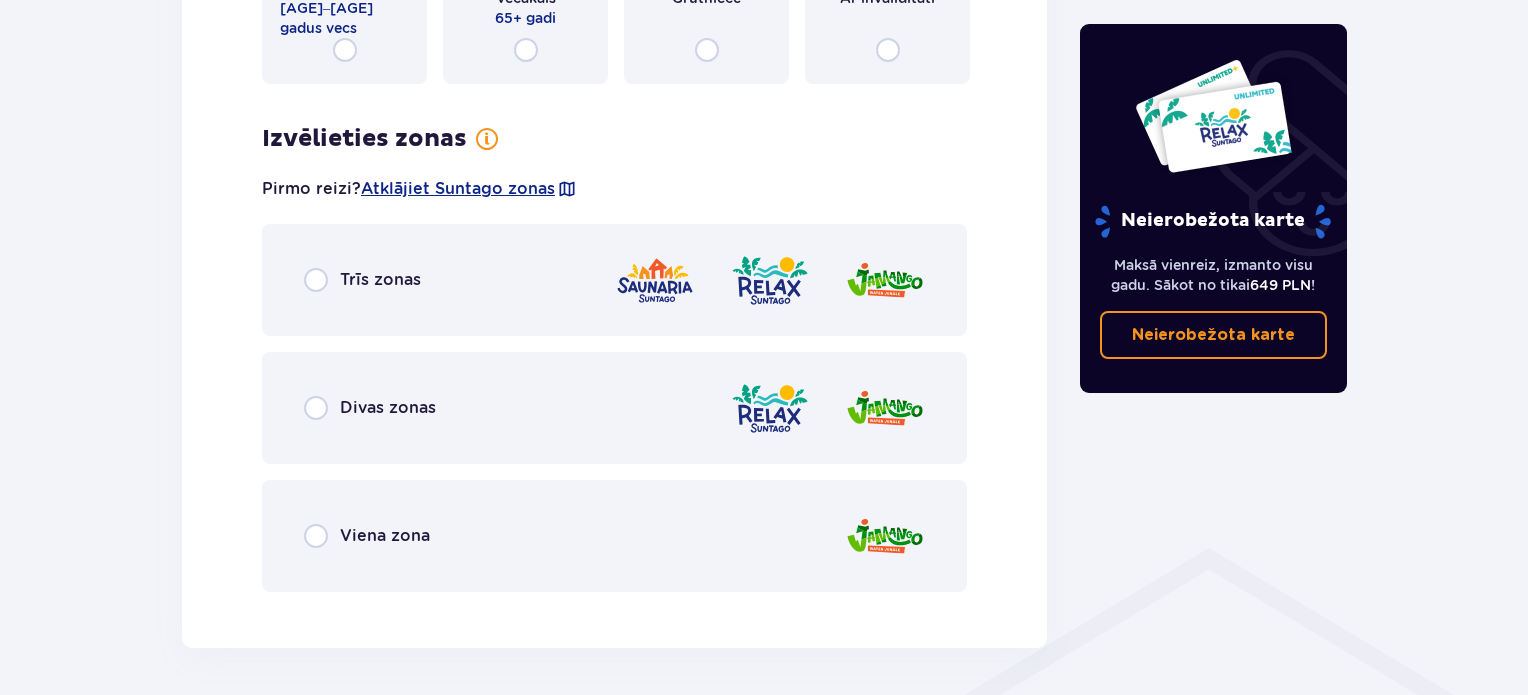 click on "Viena zona" at bounding box center (367, 536) 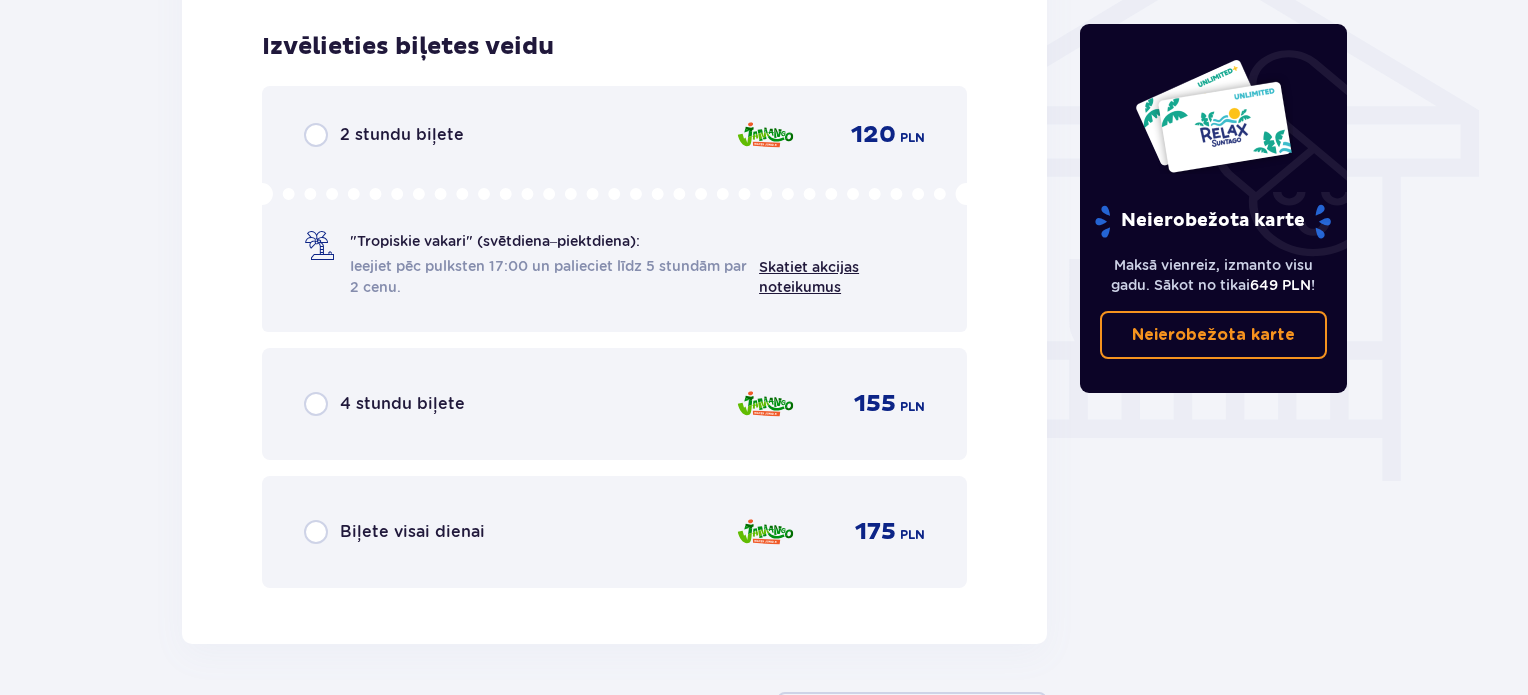 scroll, scrollTop: 1684, scrollLeft: 0, axis: vertical 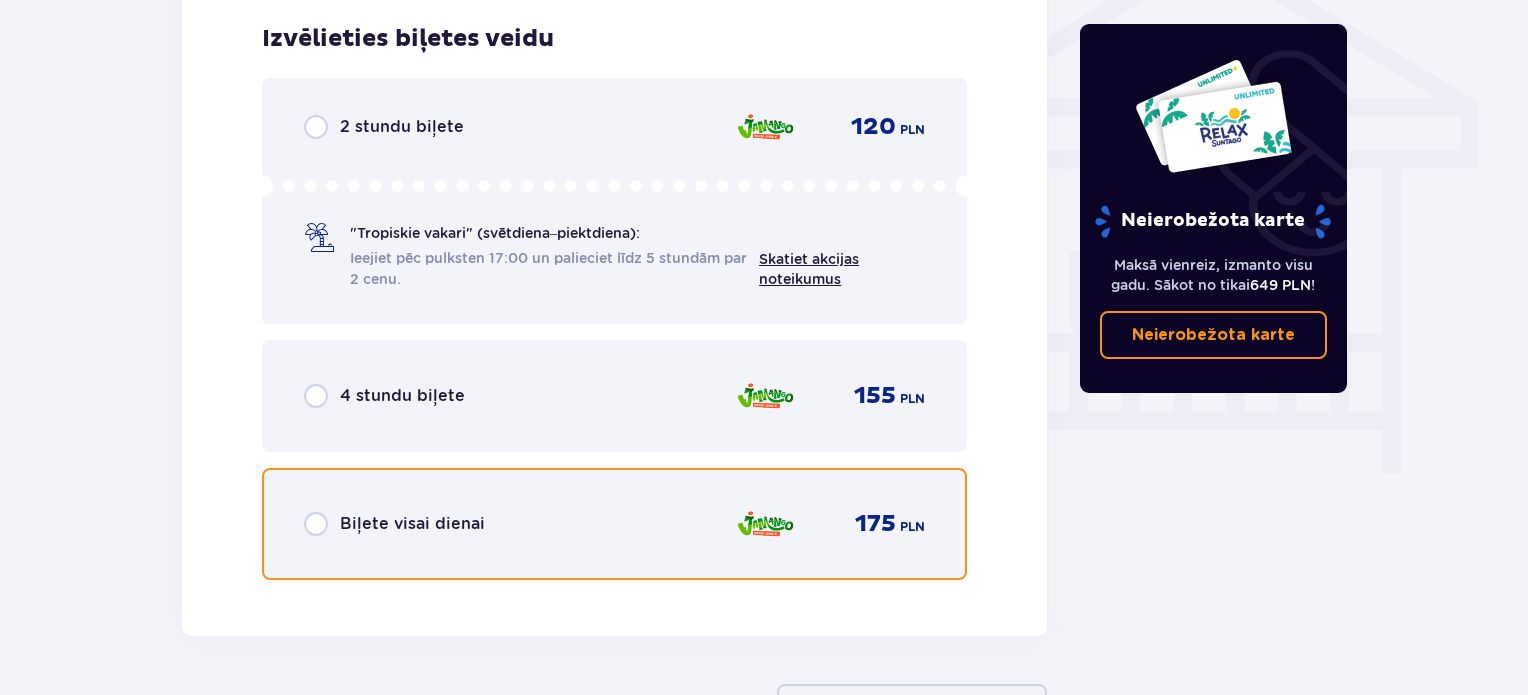 click at bounding box center [316, 524] 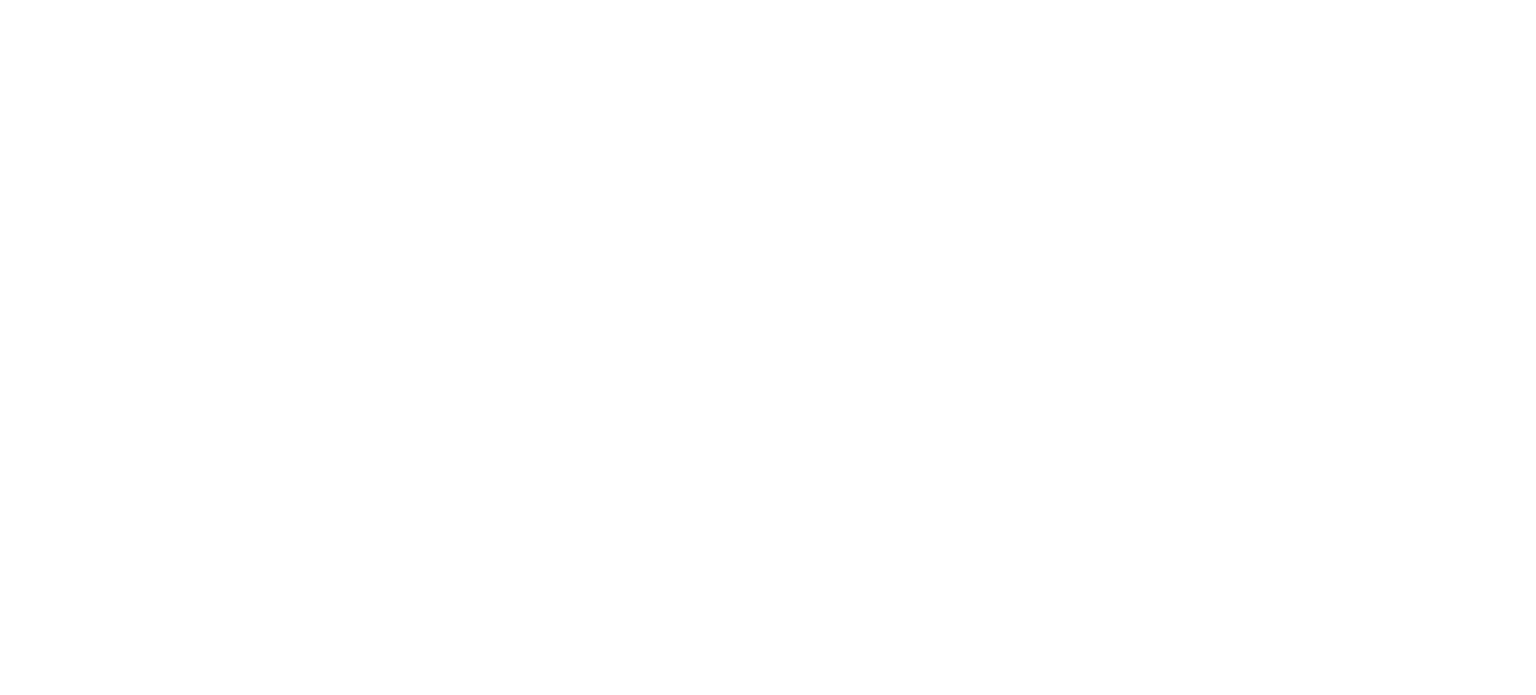 scroll, scrollTop: 0, scrollLeft: 0, axis: both 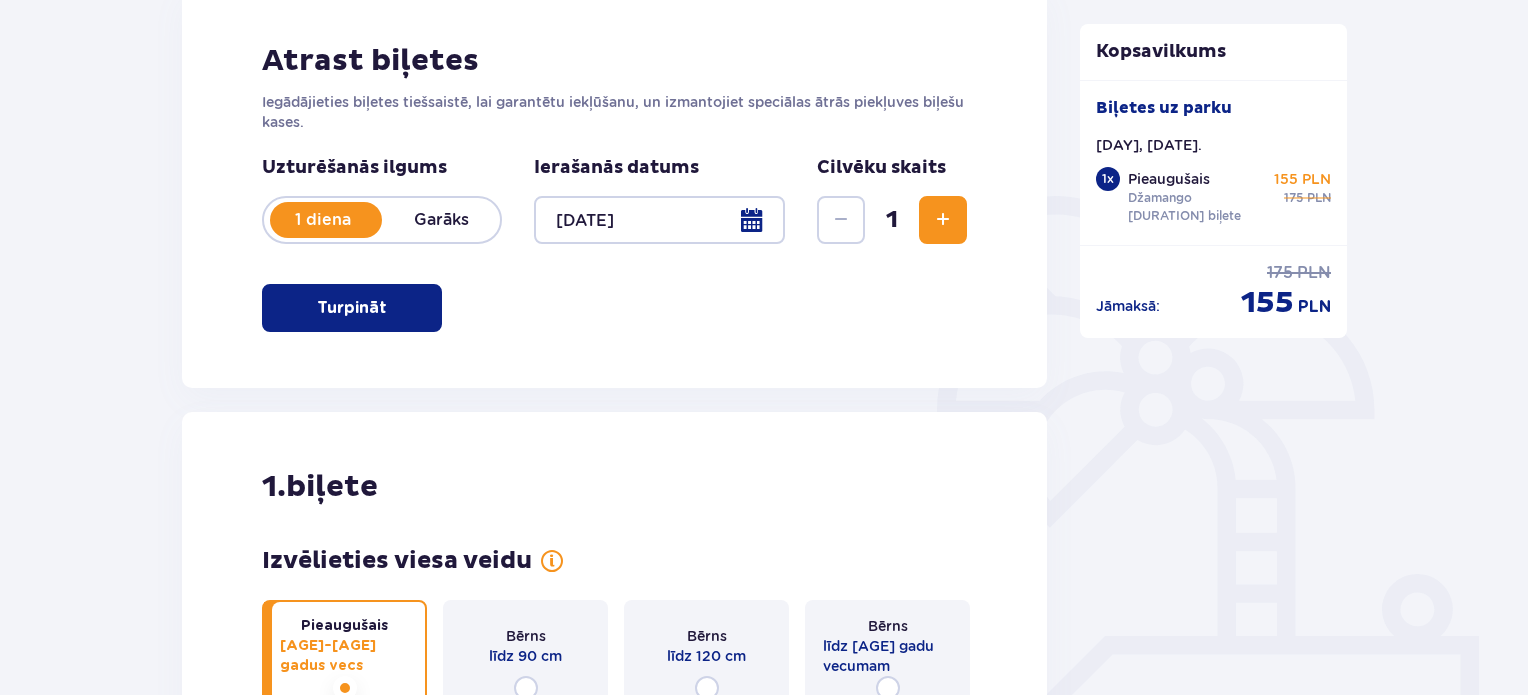 click on "Garāks" at bounding box center (441, 219) 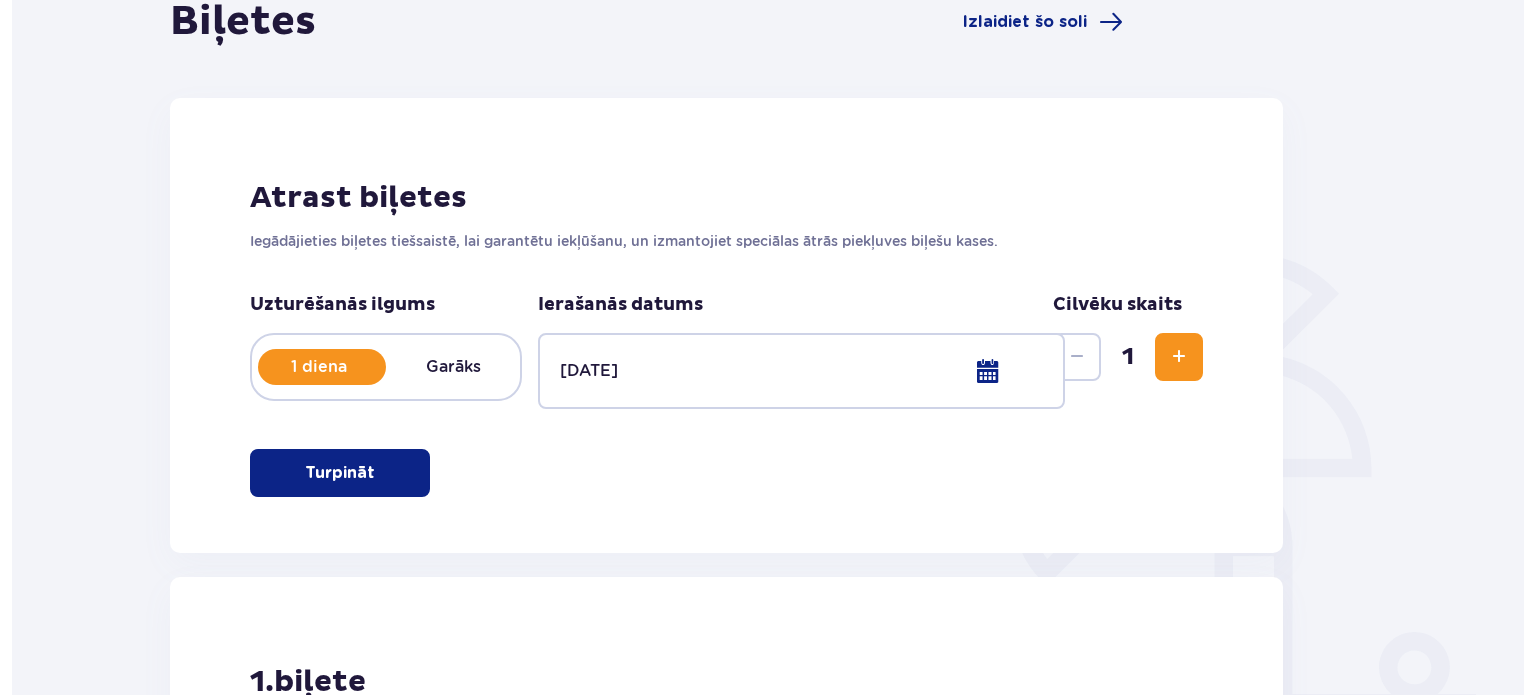 scroll, scrollTop: 0, scrollLeft: 0, axis: both 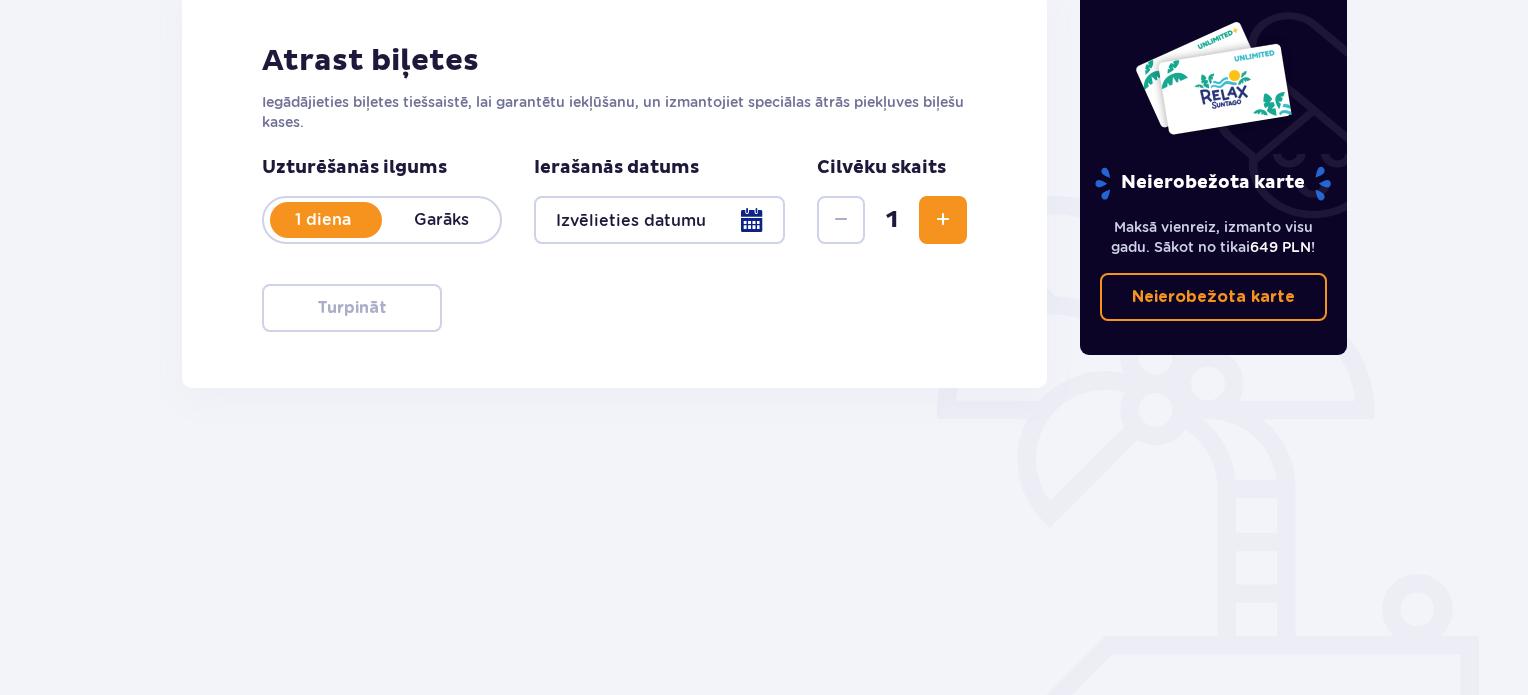 click at bounding box center (659, 220) 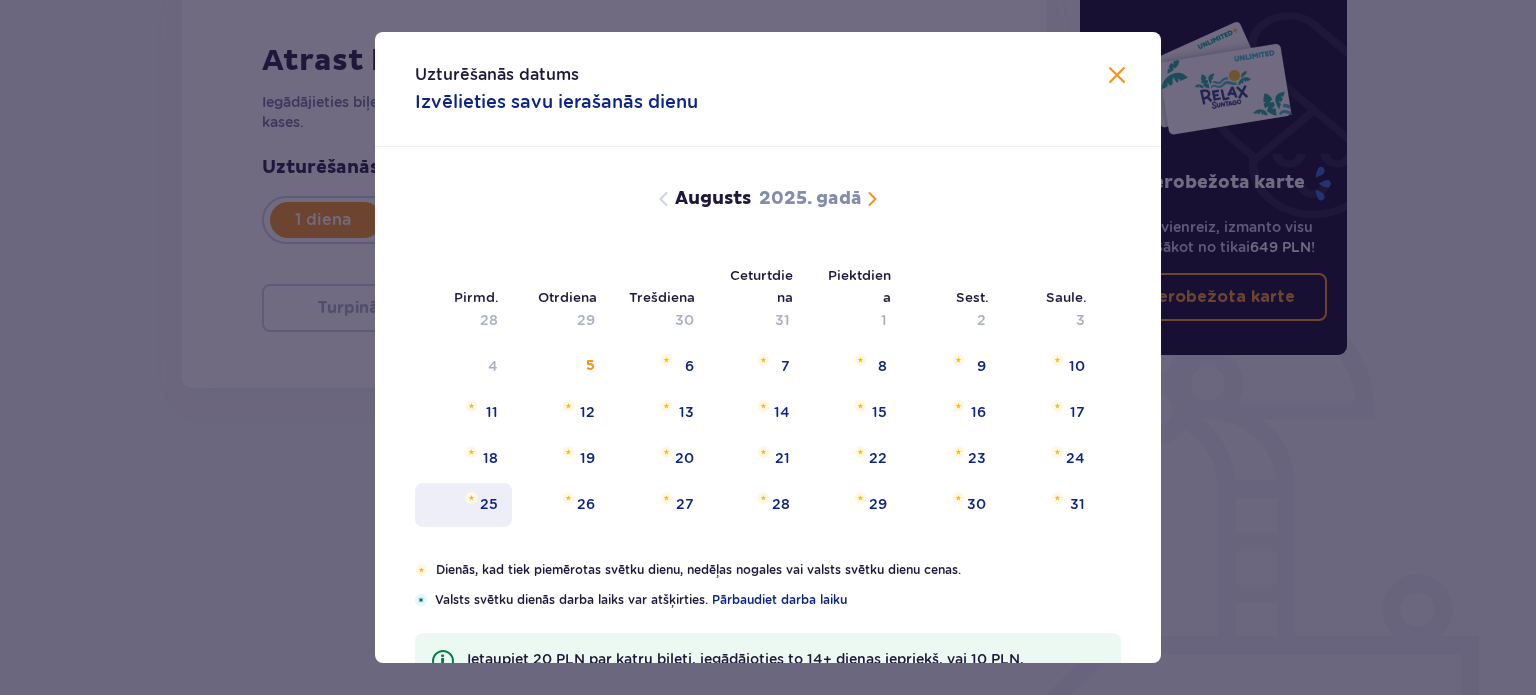 click on "25" at bounding box center (463, 505) 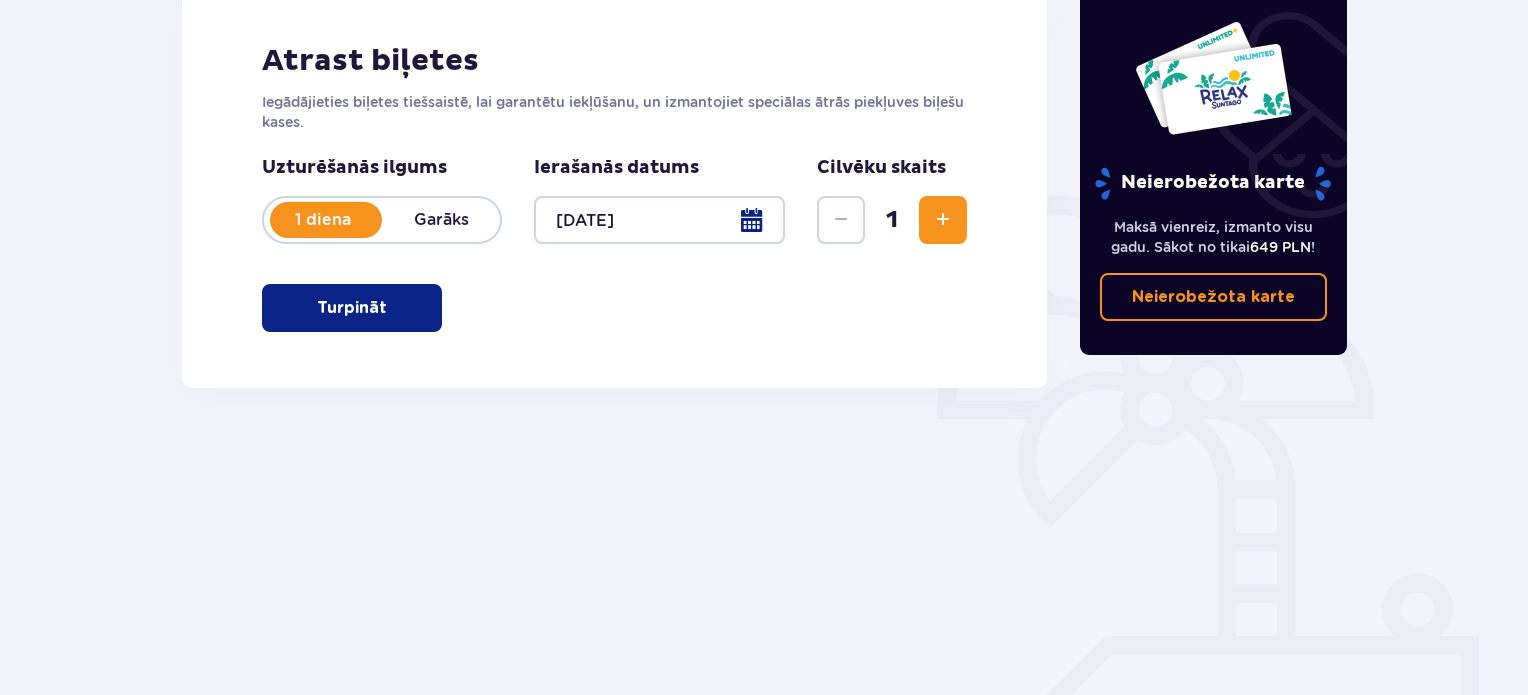 click at bounding box center [943, 220] 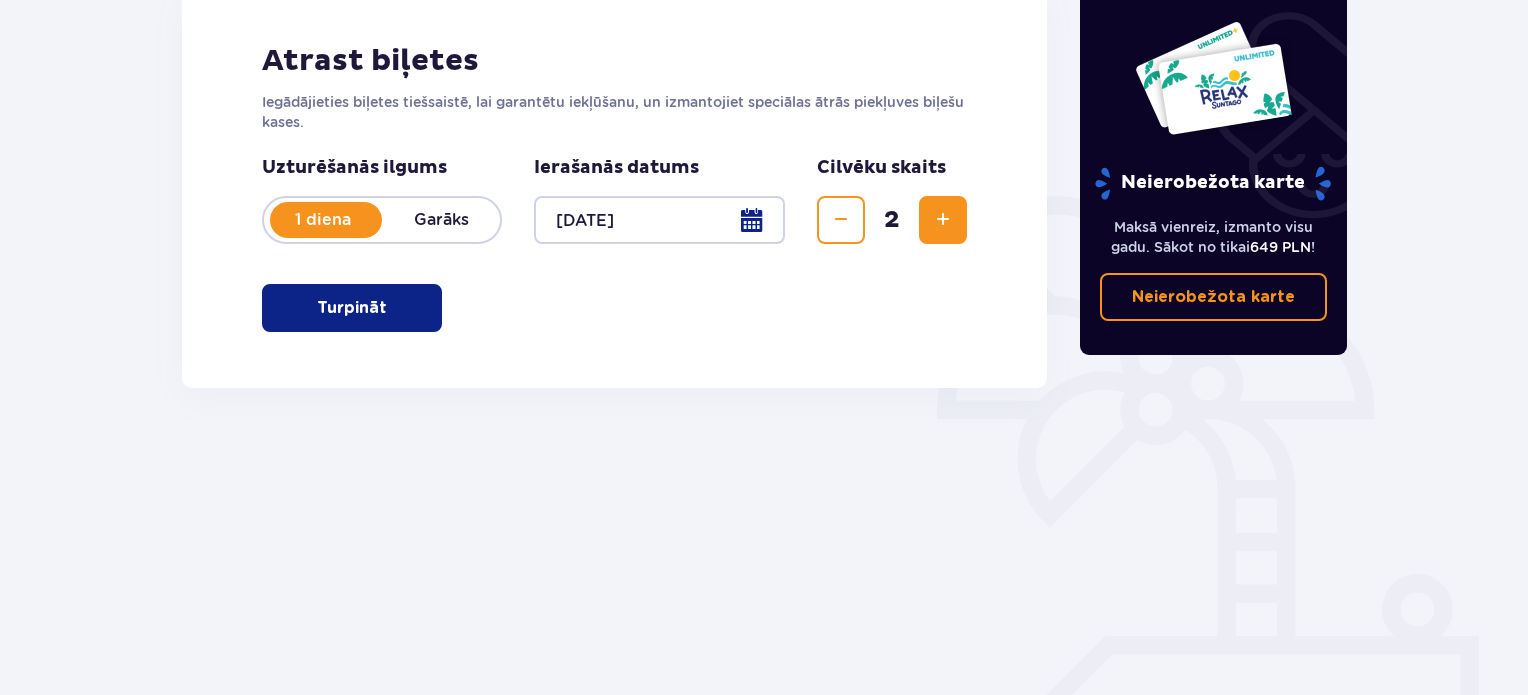 click on "Turpināt" at bounding box center [352, 308] 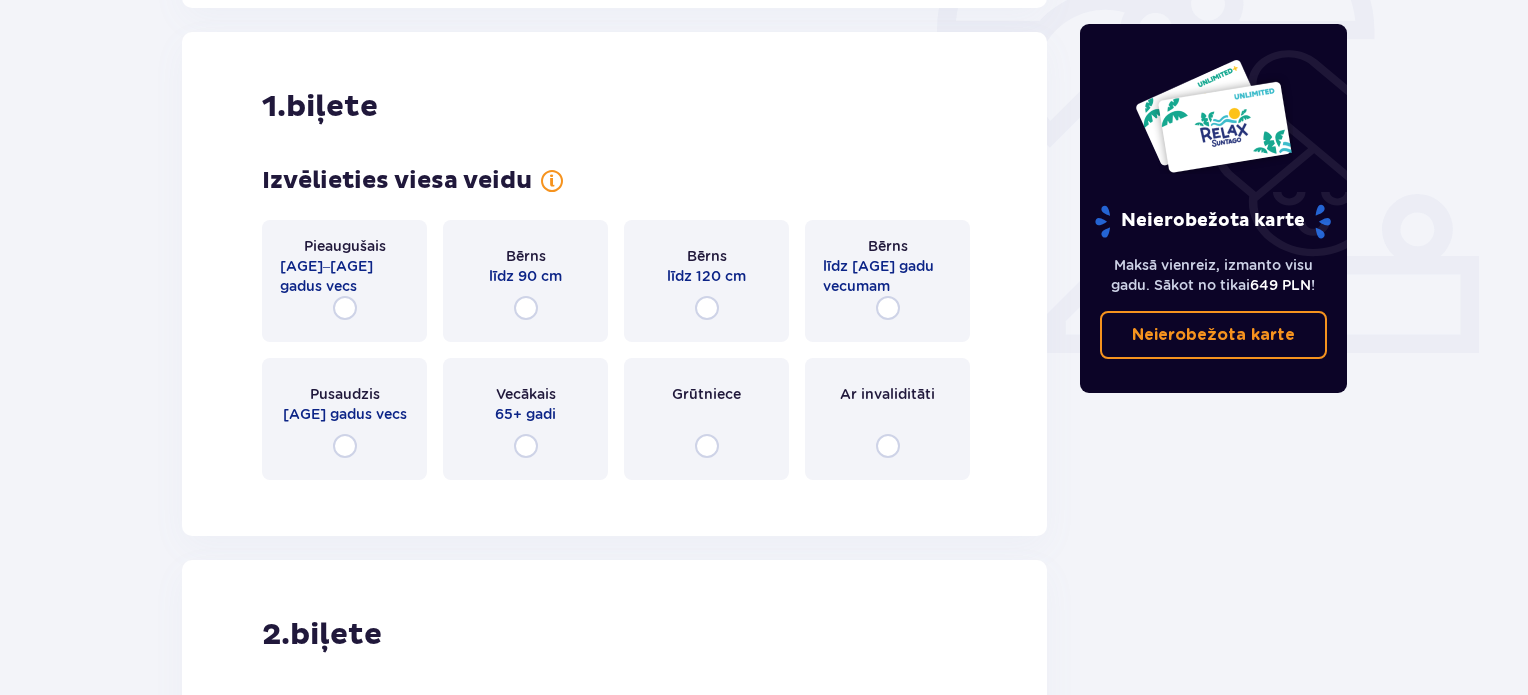 scroll, scrollTop: 688, scrollLeft: 0, axis: vertical 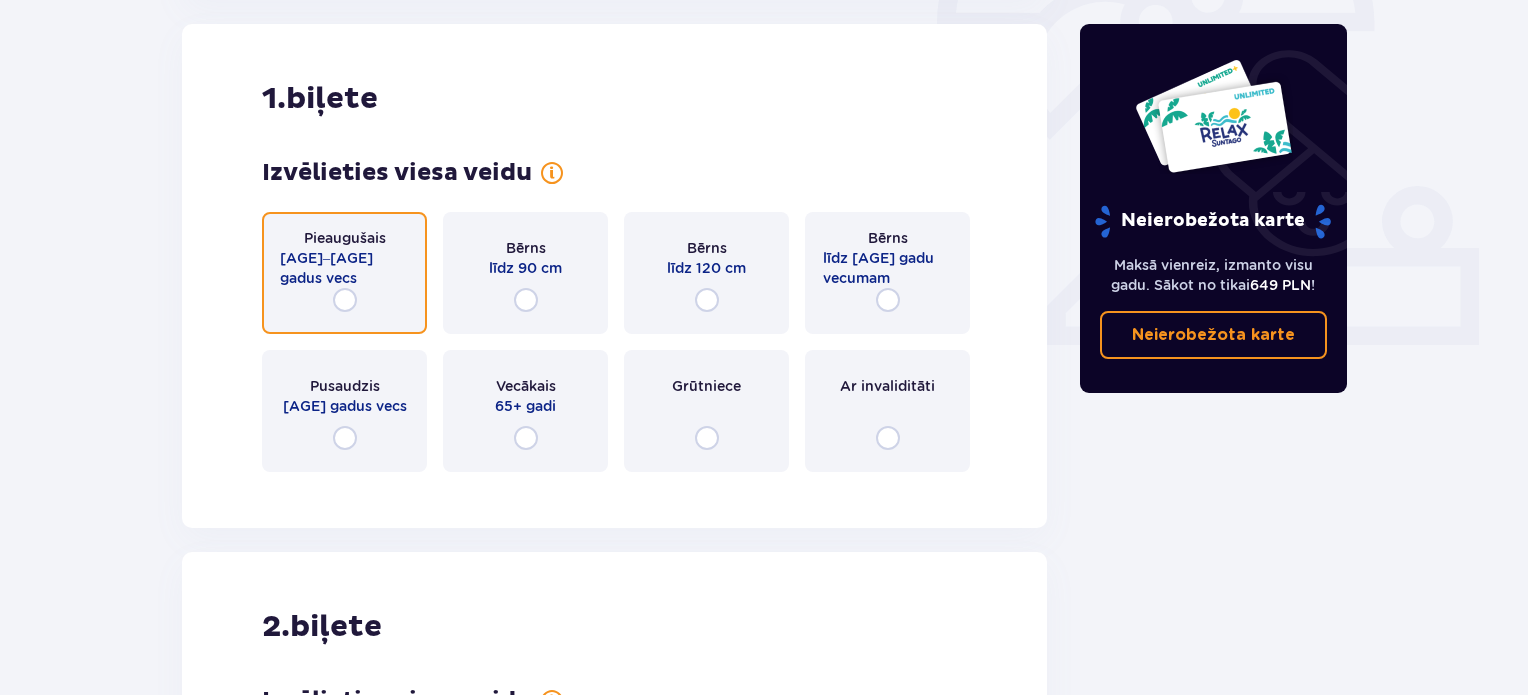 click at bounding box center [345, 300] 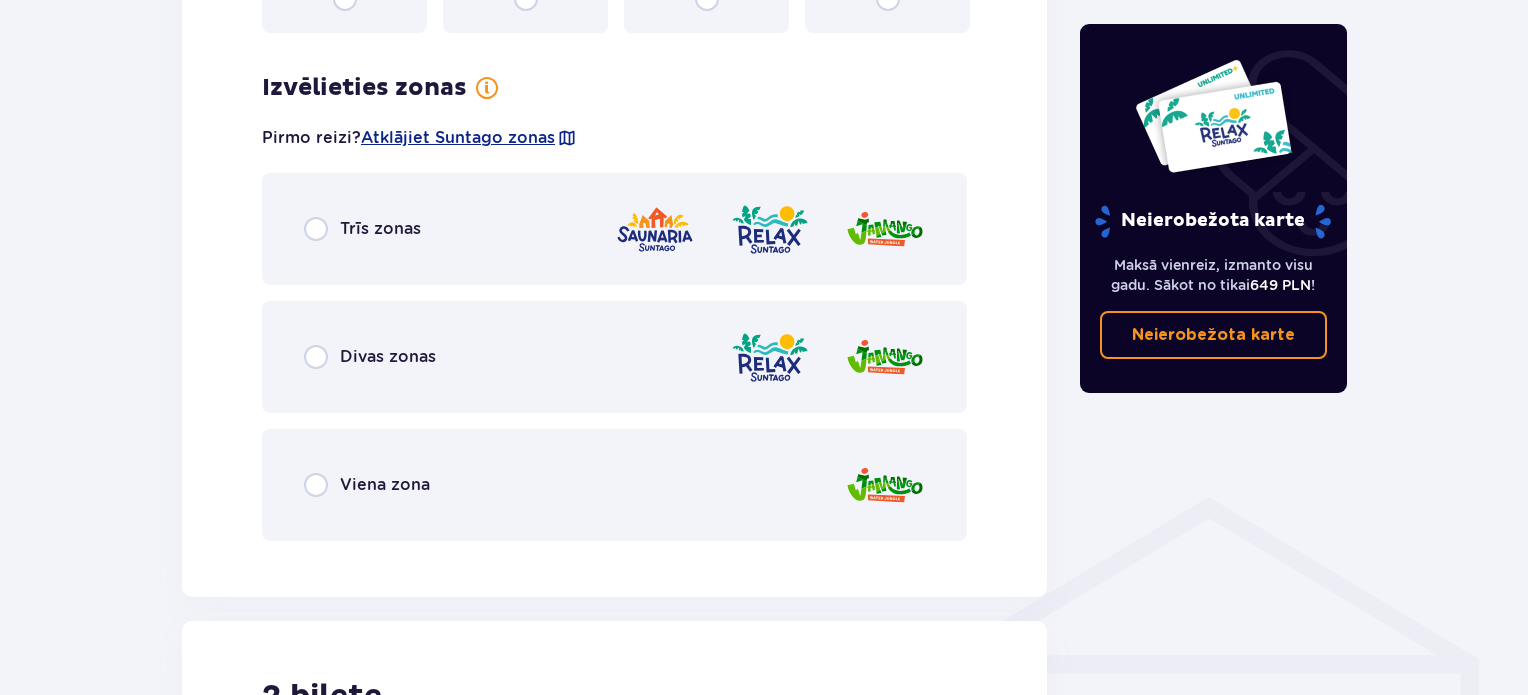 scroll, scrollTop: 1176, scrollLeft: 0, axis: vertical 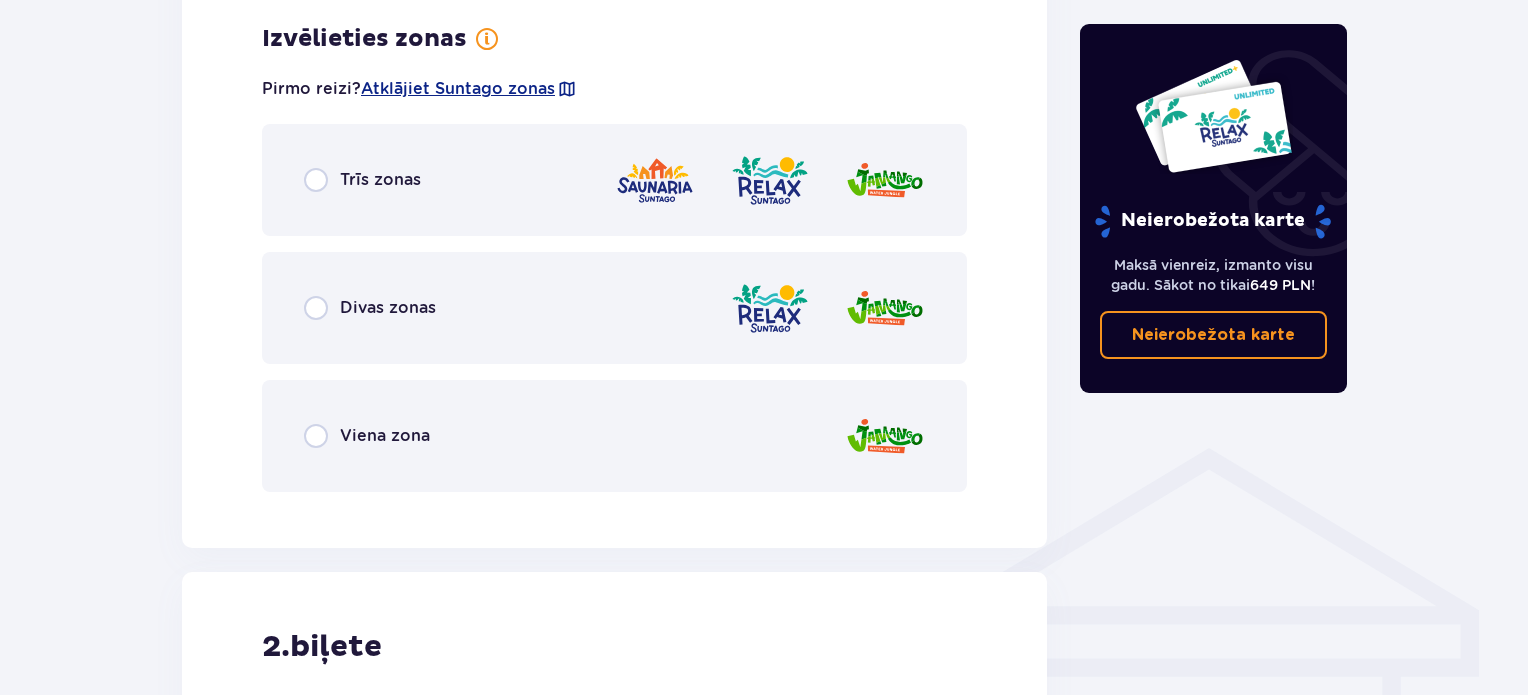 click on "Viena zona" at bounding box center [385, 435] 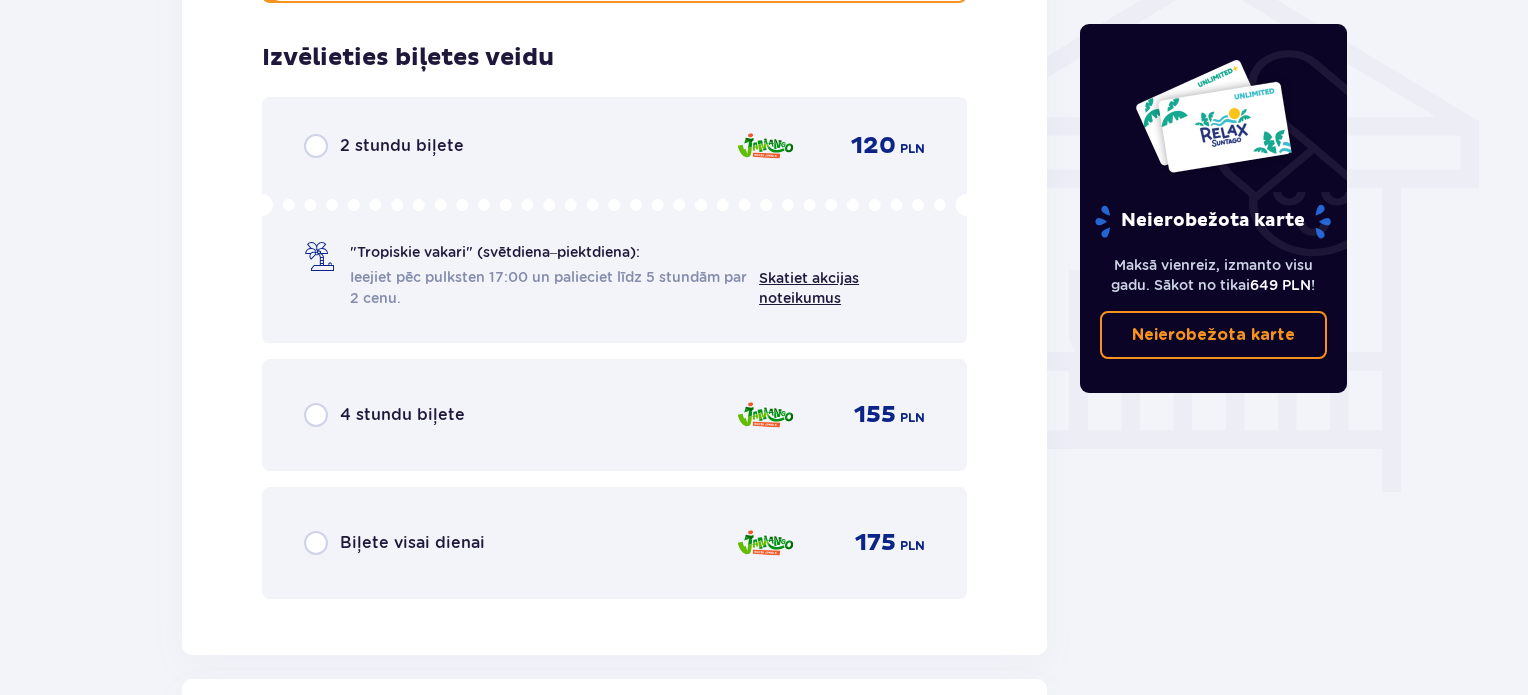 scroll, scrollTop: 1684, scrollLeft: 0, axis: vertical 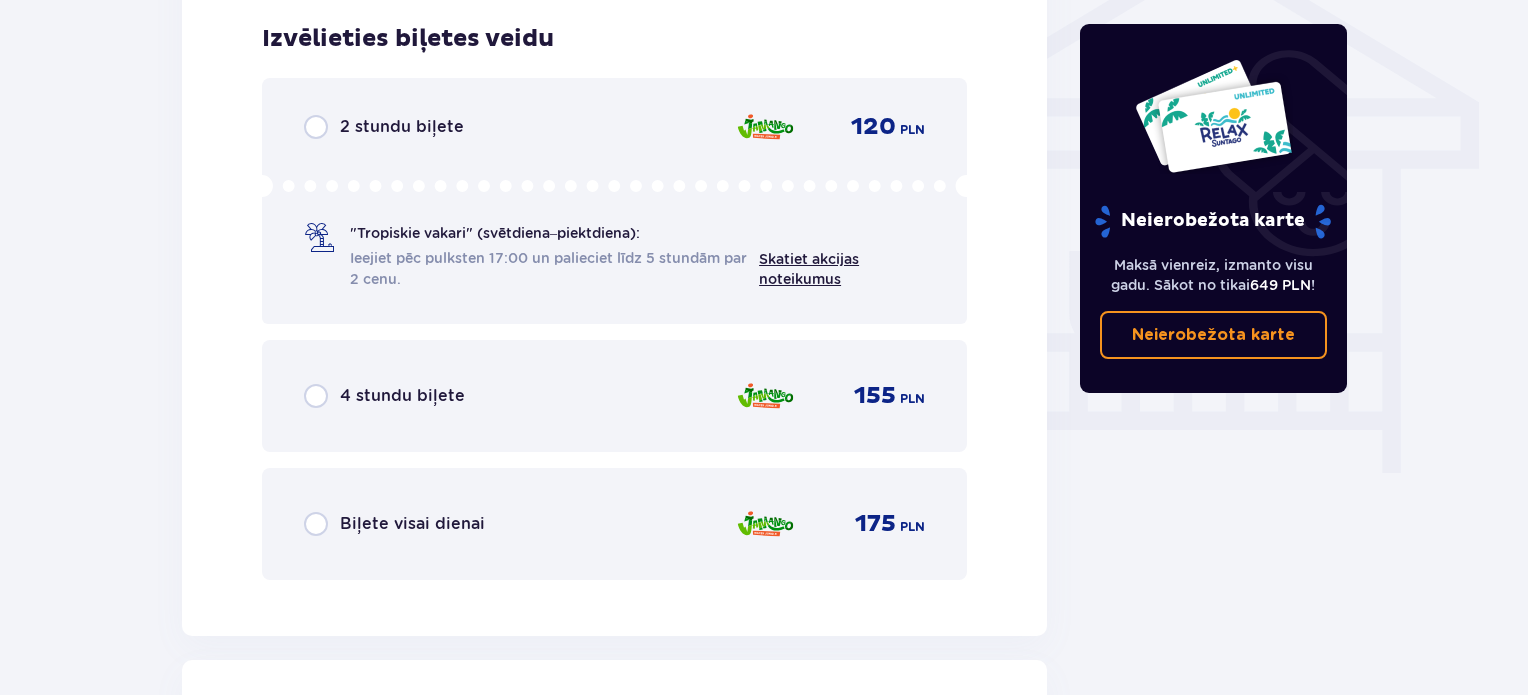 click on "[DURATION] biļete" at bounding box center (412, 523) 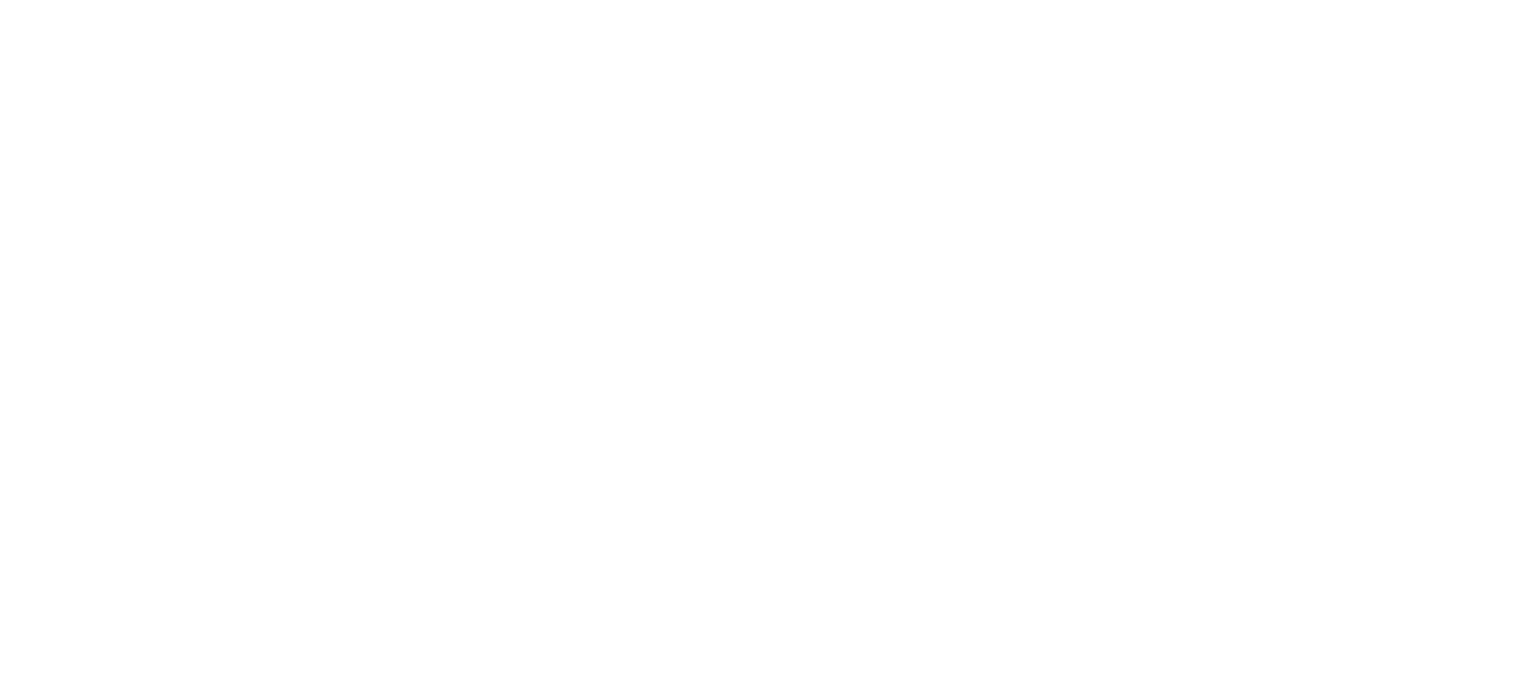 scroll, scrollTop: 0, scrollLeft: 0, axis: both 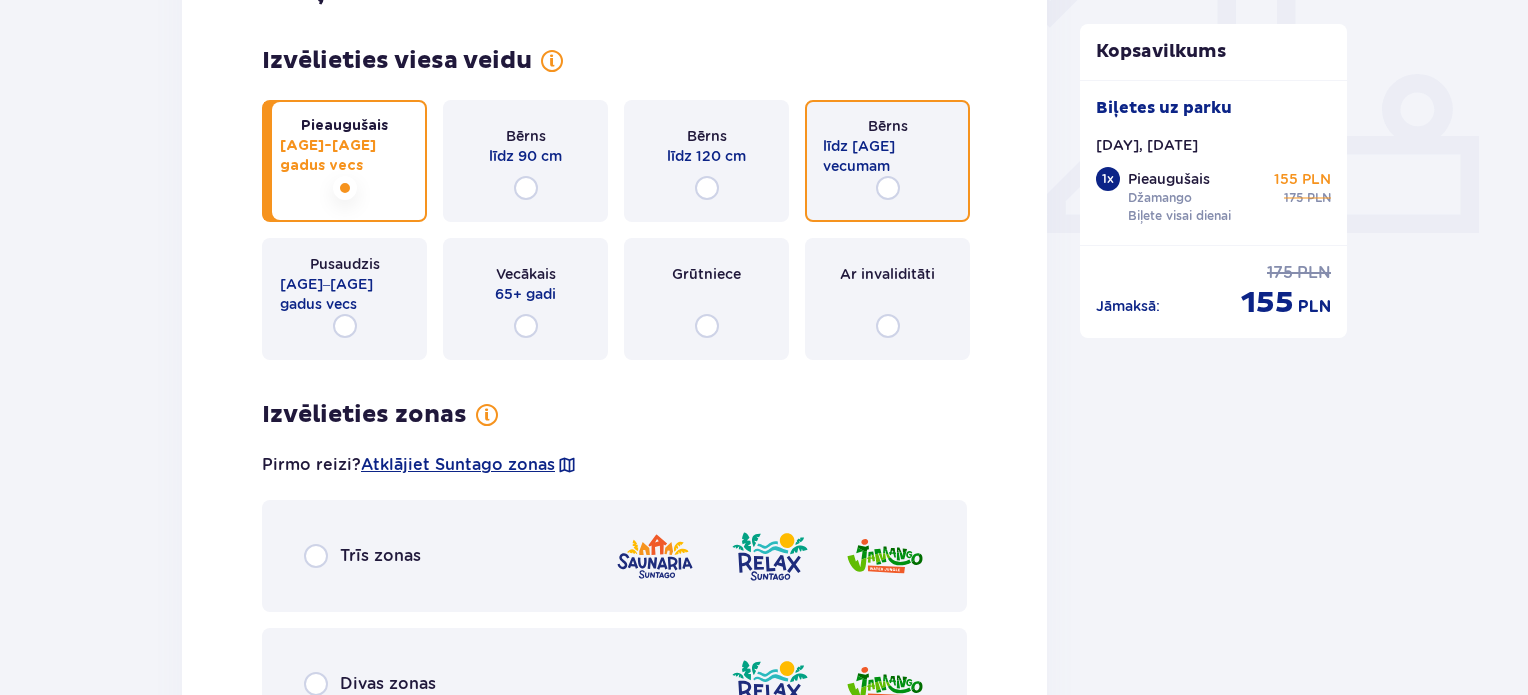 click at bounding box center (888, 188) 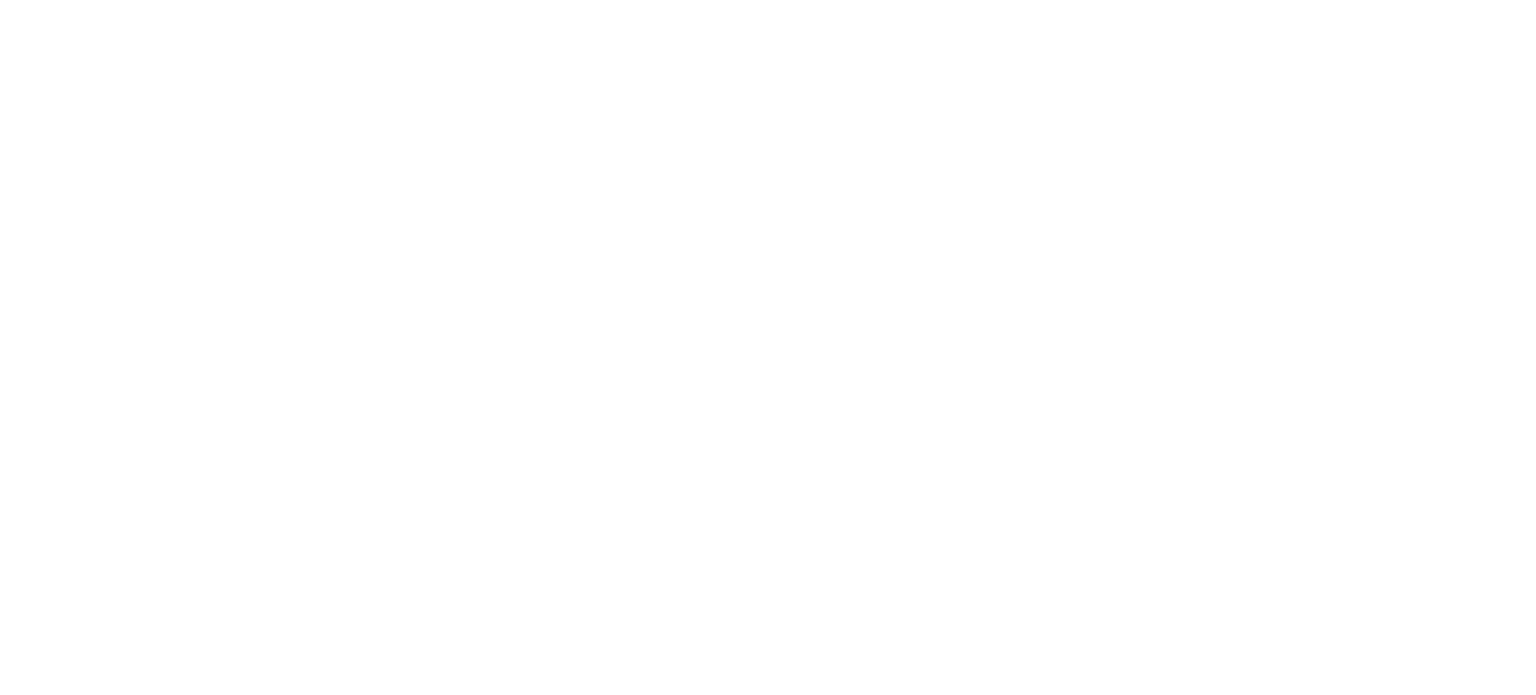 scroll, scrollTop: 0, scrollLeft: 0, axis: both 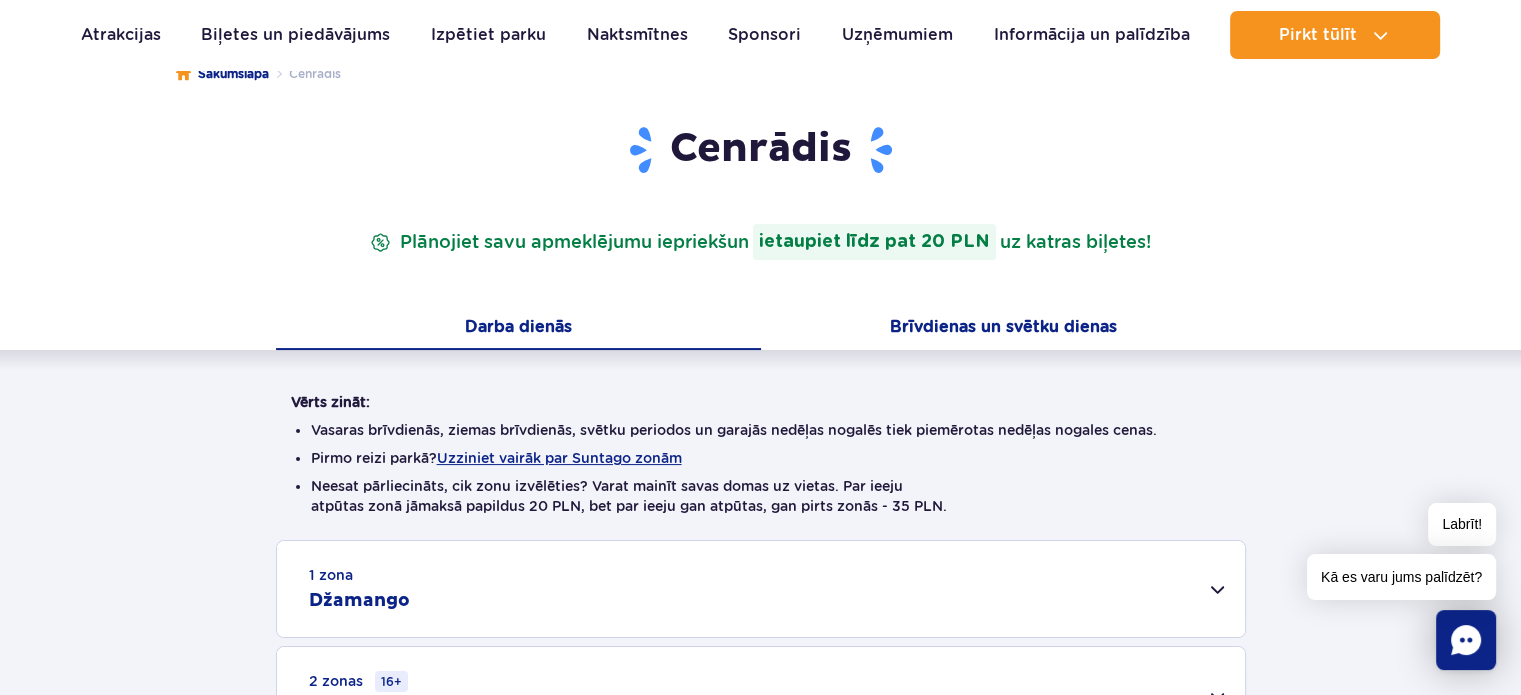click on "Brīvdienas un svētku dienas" at bounding box center (1003, 326) 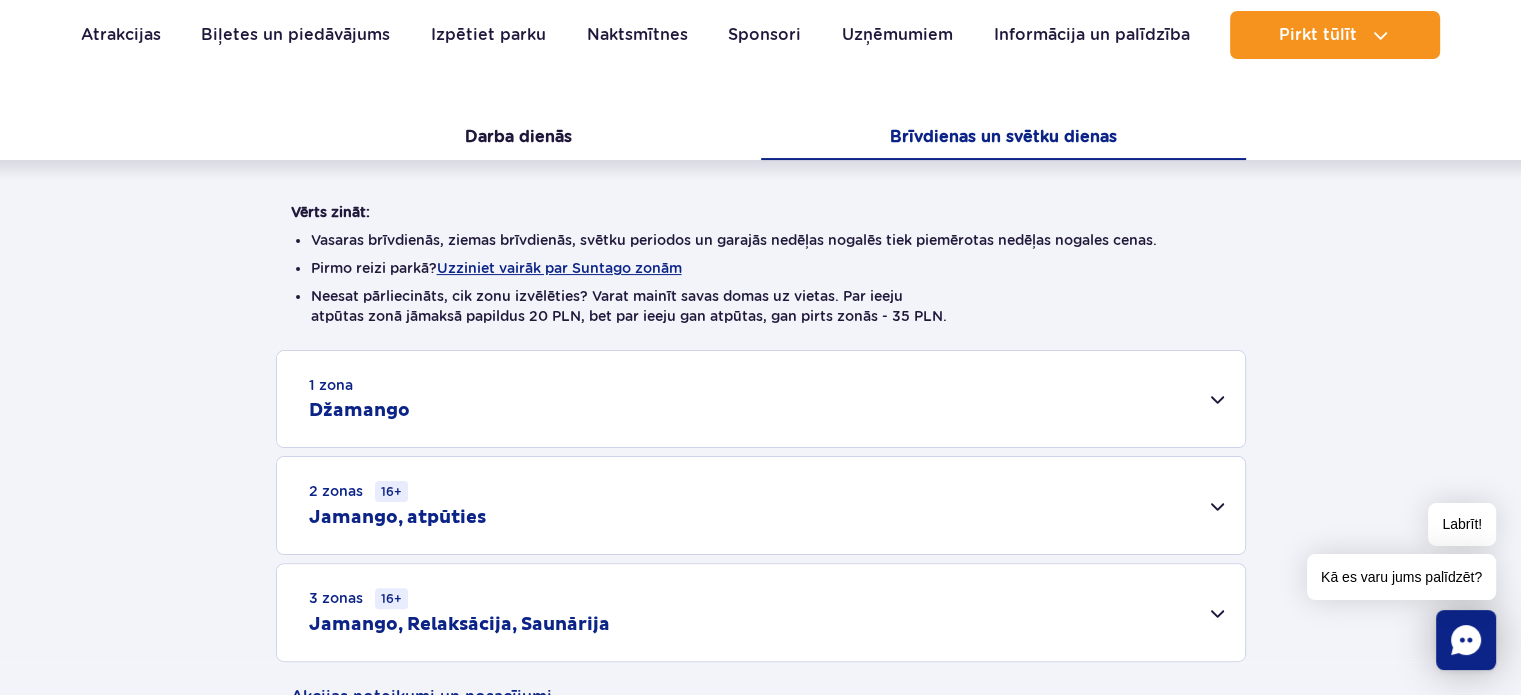 scroll, scrollTop: 400, scrollLeft: 0, axis: vertical 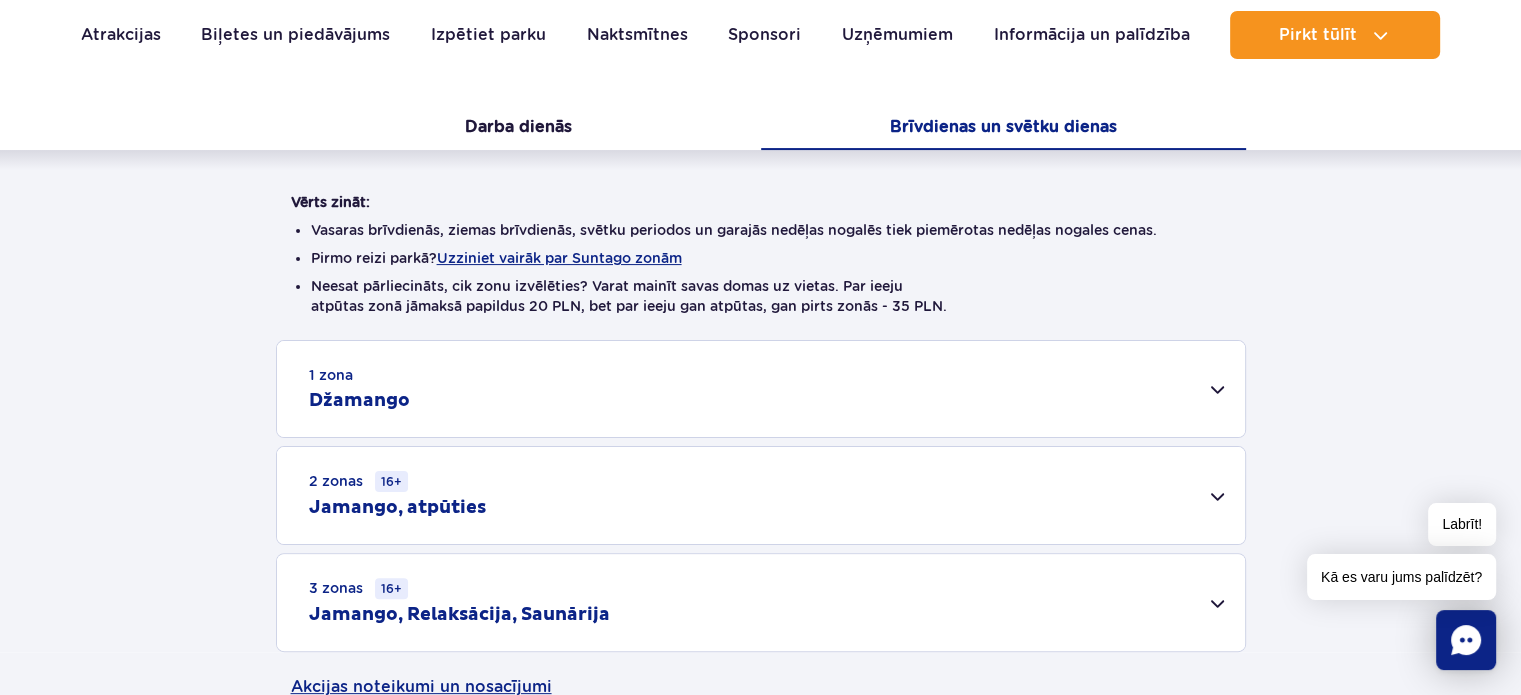 click on "Džamango" at bounding box center (359, 400) 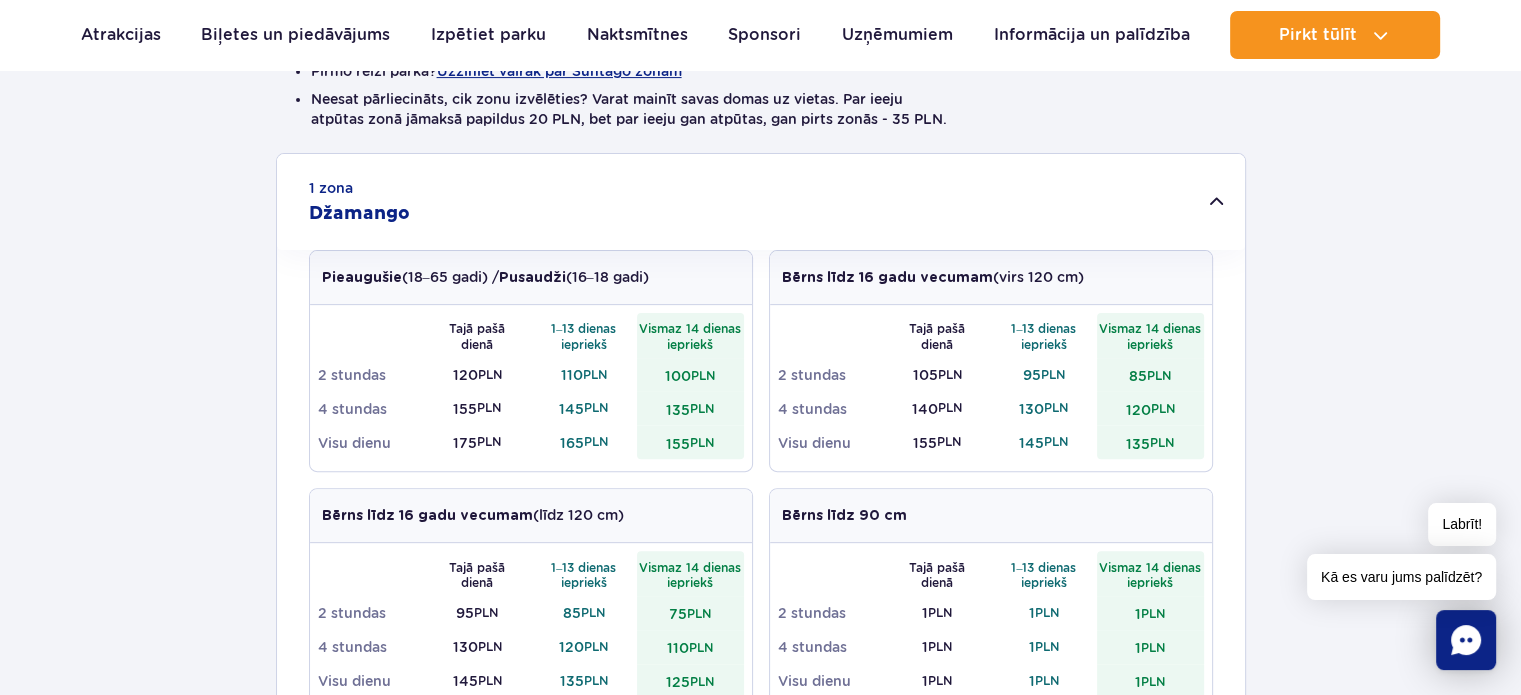 scroll, scrollTop: 600, scrollLeft: 0, axis: vertical 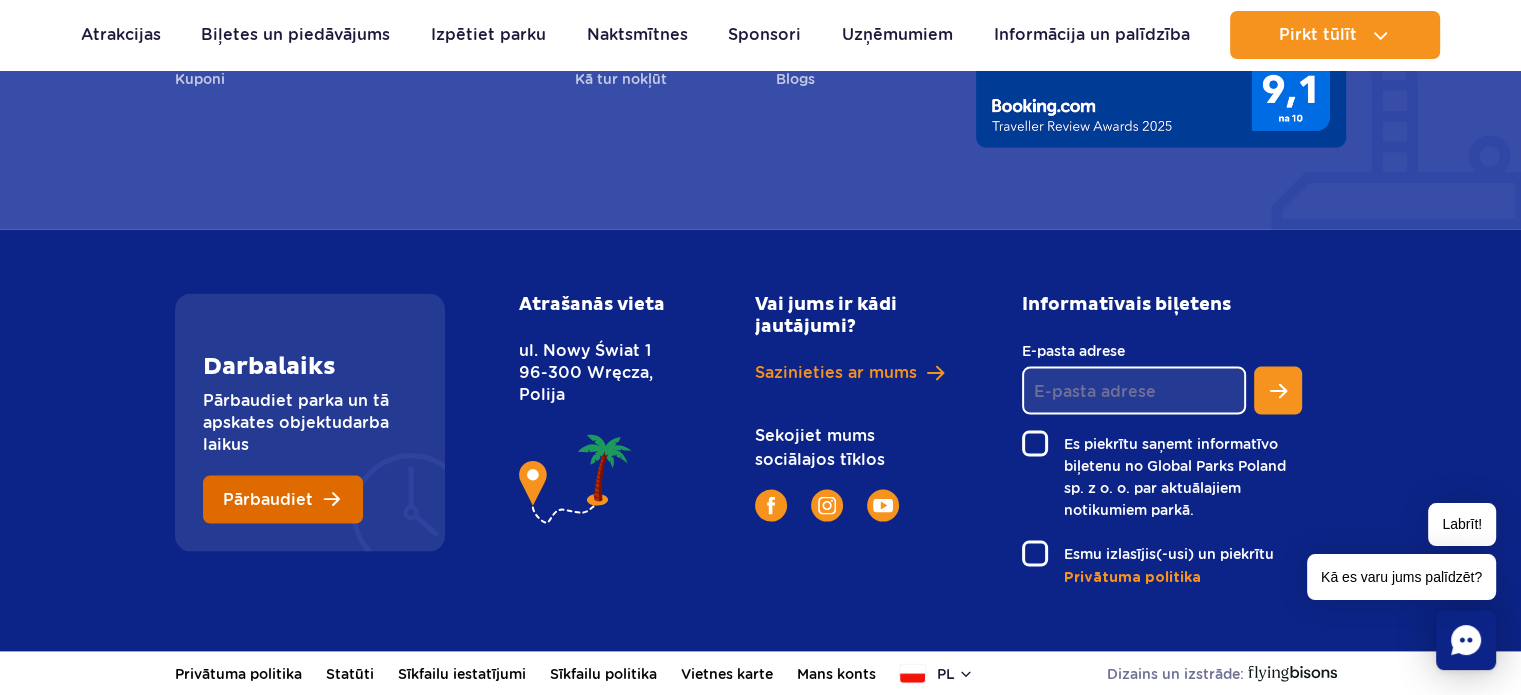 click on "Pārbaudiet" at bounding box center [268, 500] 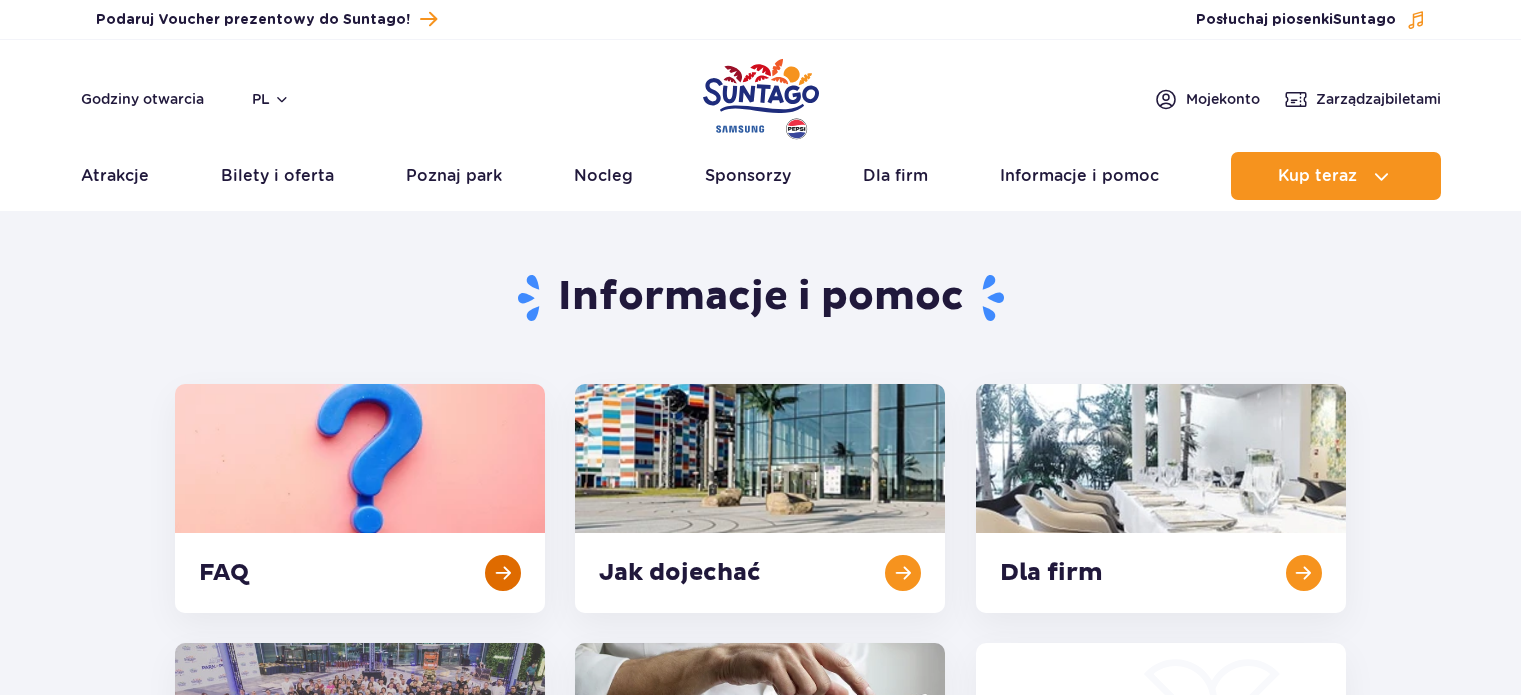 scroll, scrollTop: 0, scrollLeft: 0, axis: both 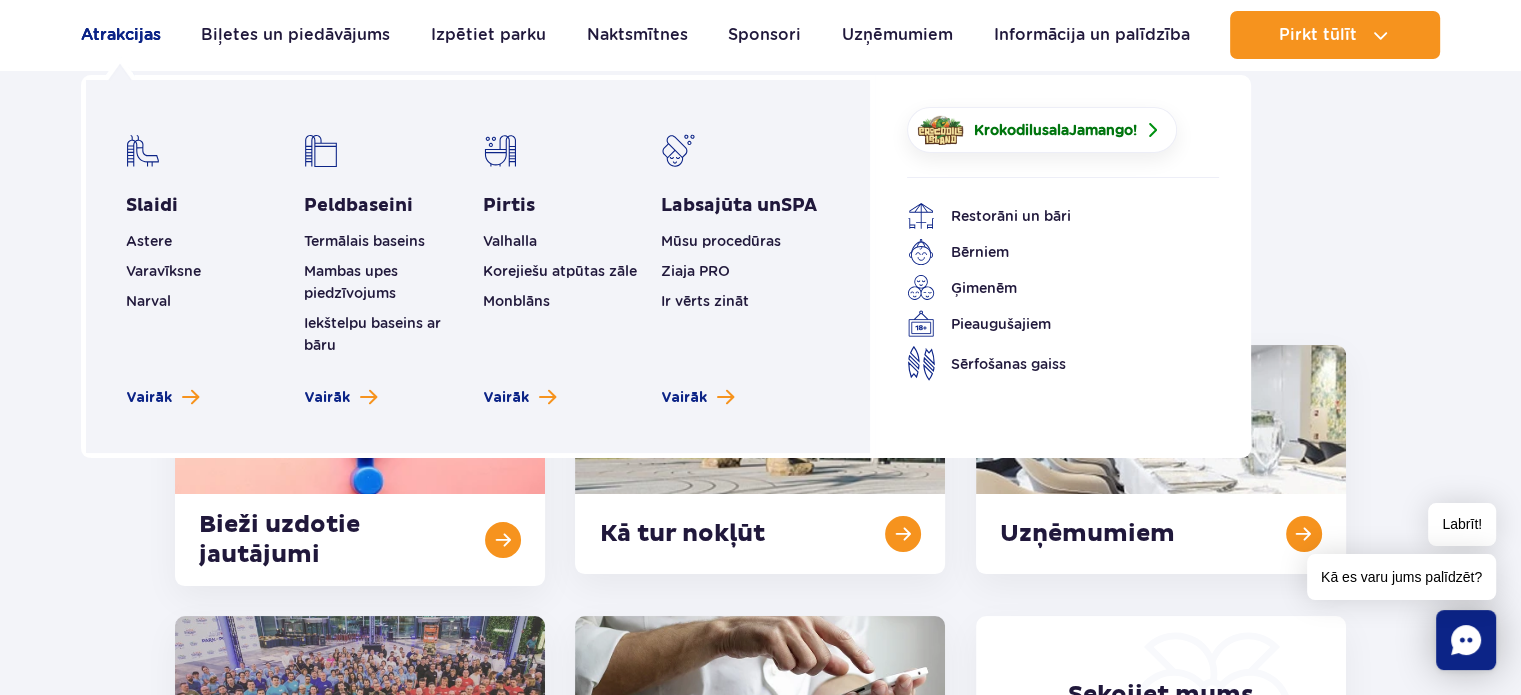 click on "Atrakcijas" at bounding box center [121, 34] 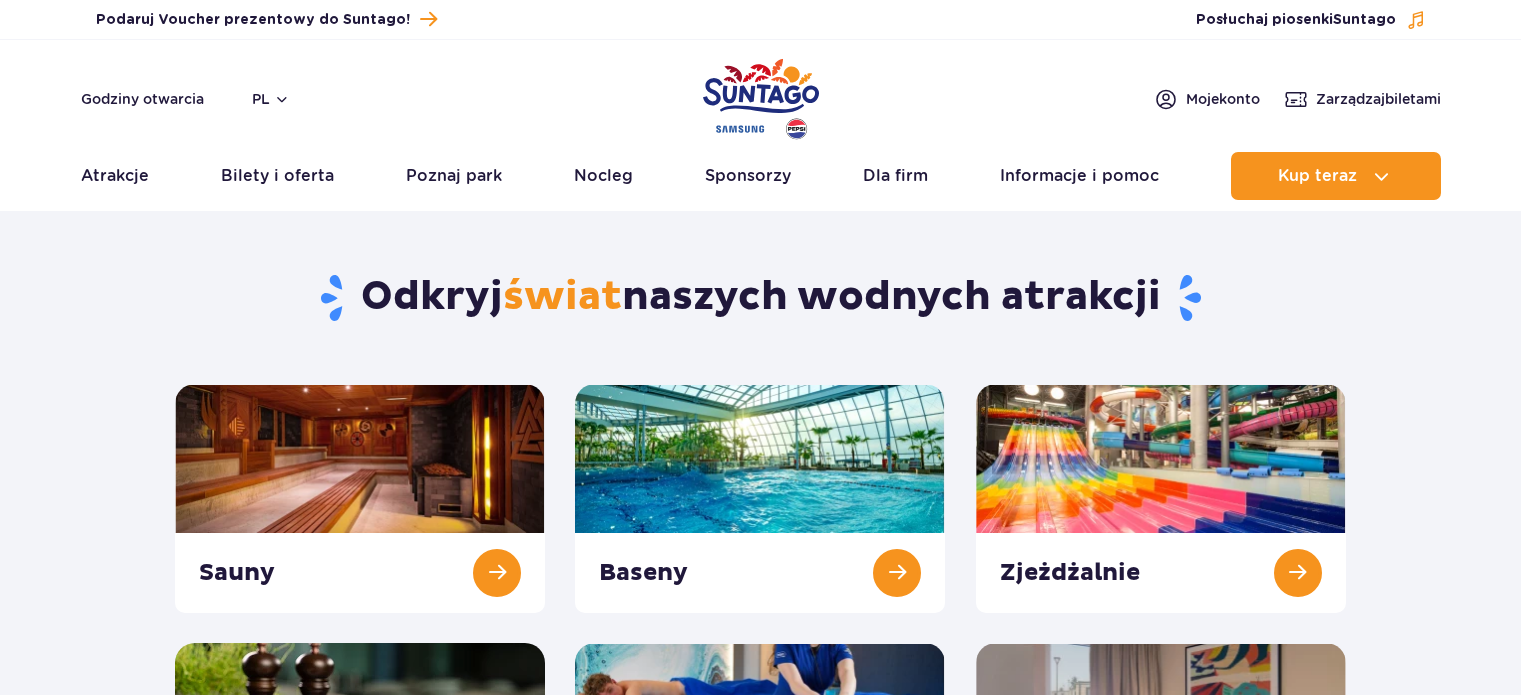scroll, scrollTop: 0, scrollLeft: 0, axis: both 